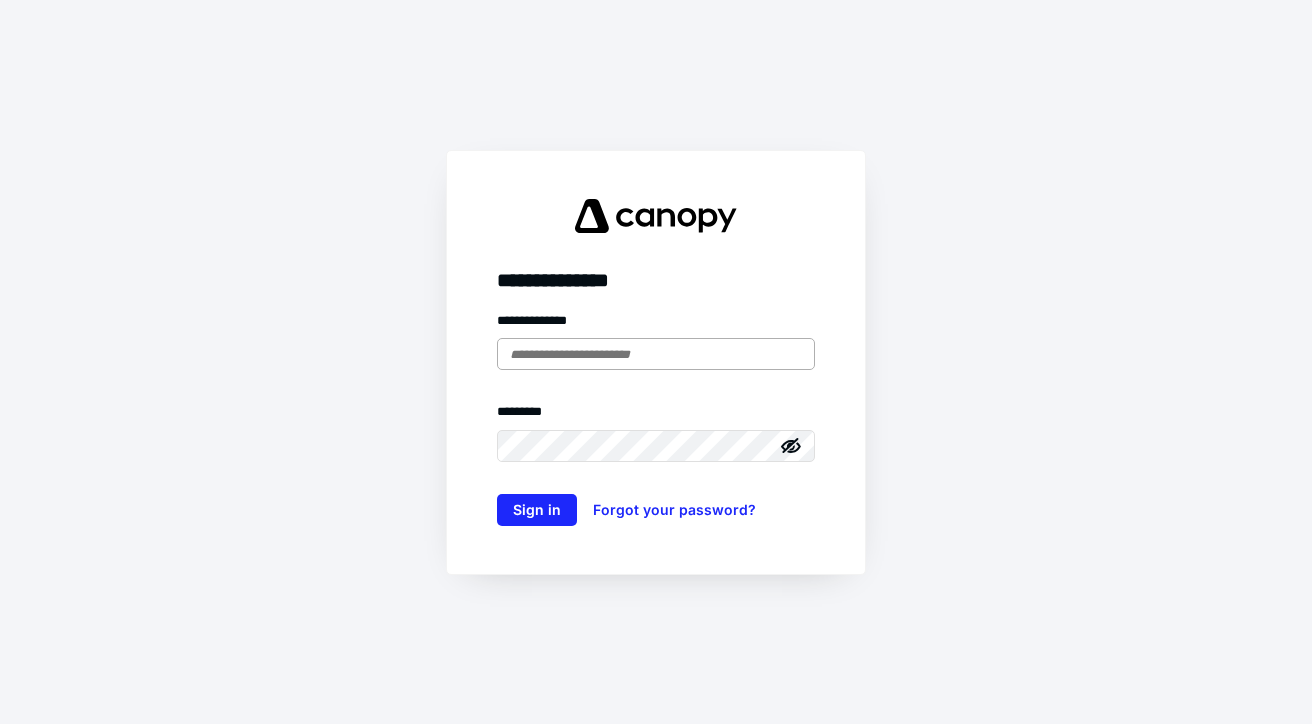 scroll, scrollTop: 0, scrollLeft: 0, axis: both 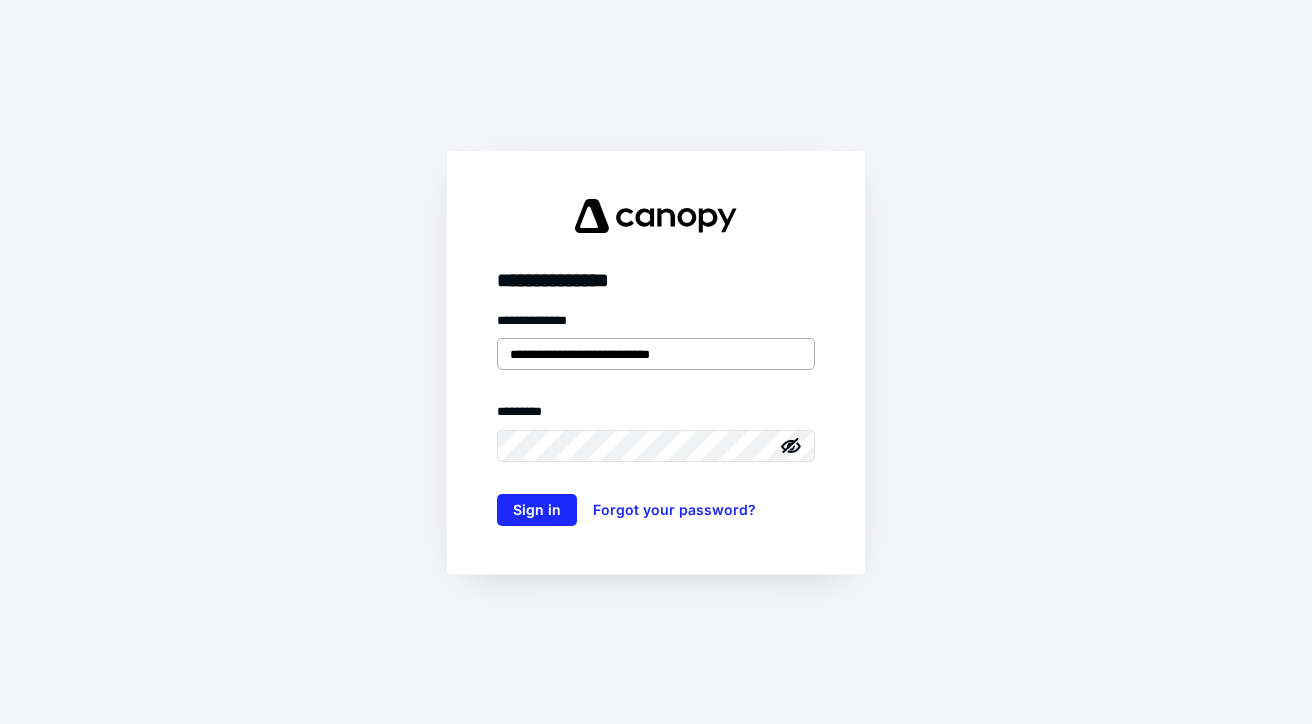 type on "**********" 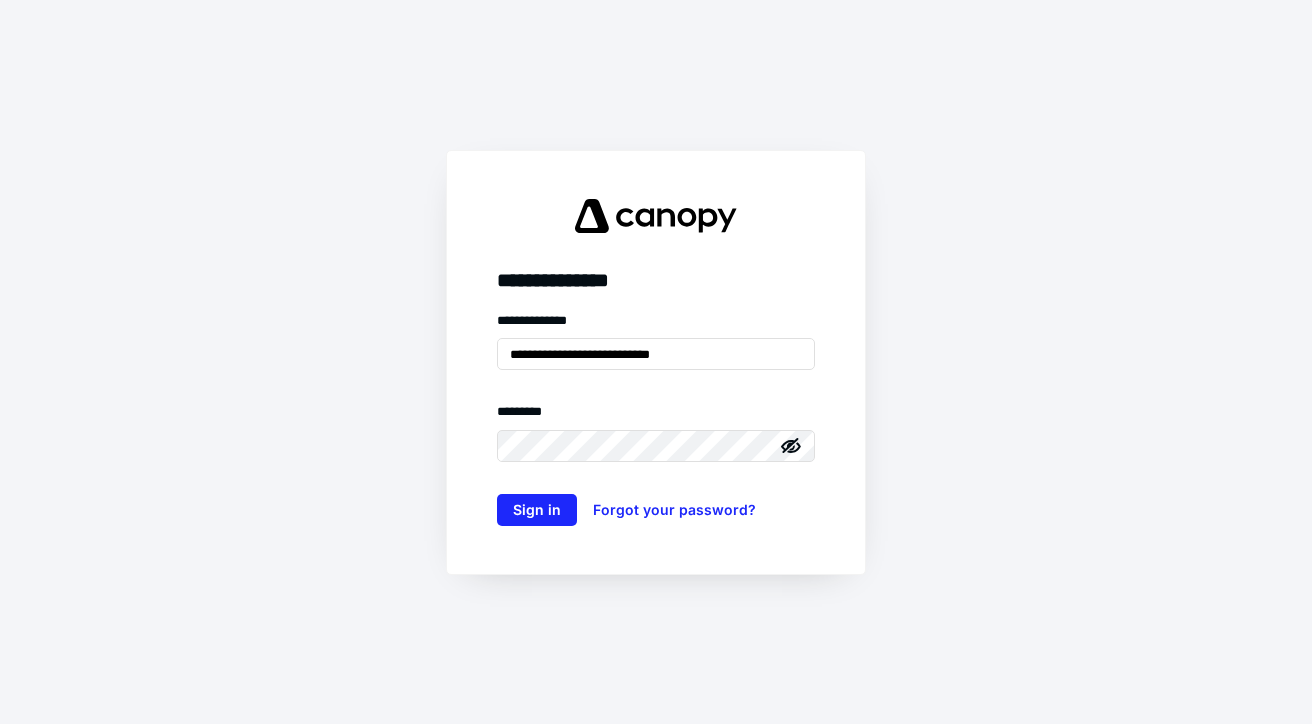 click 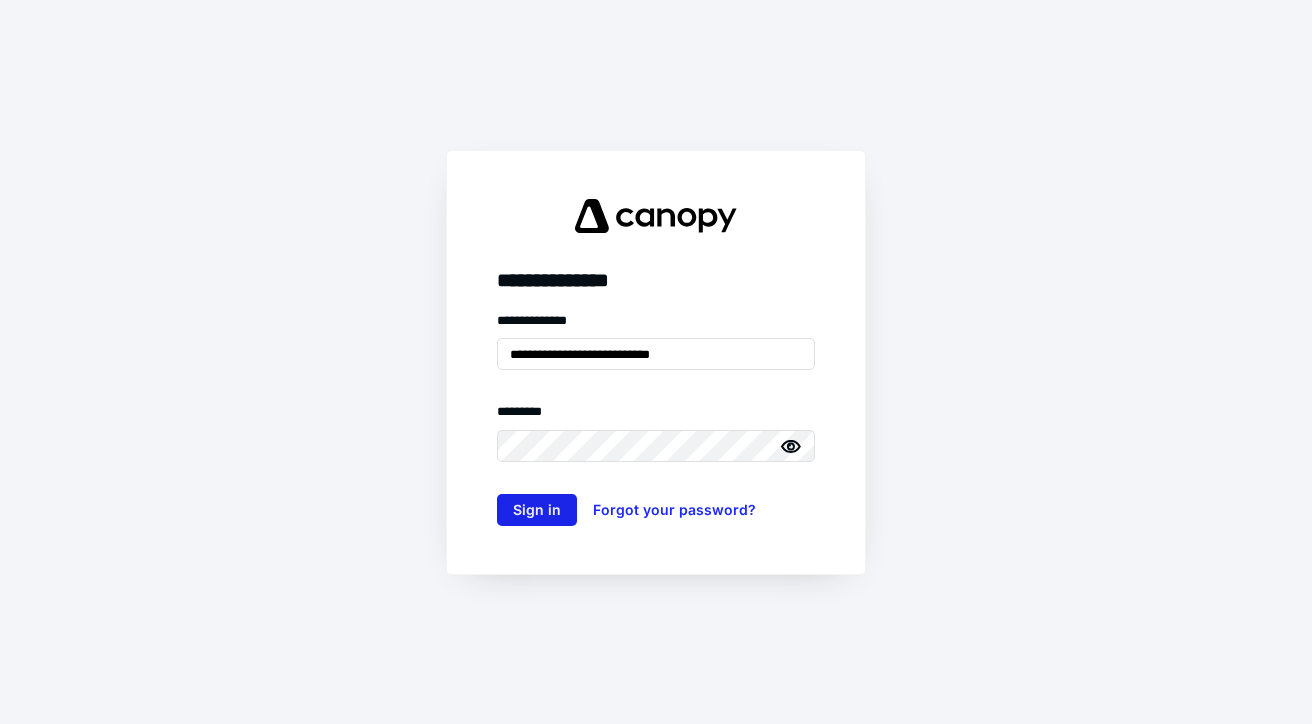 click on "Sign in" at bounding box center (537, 510) 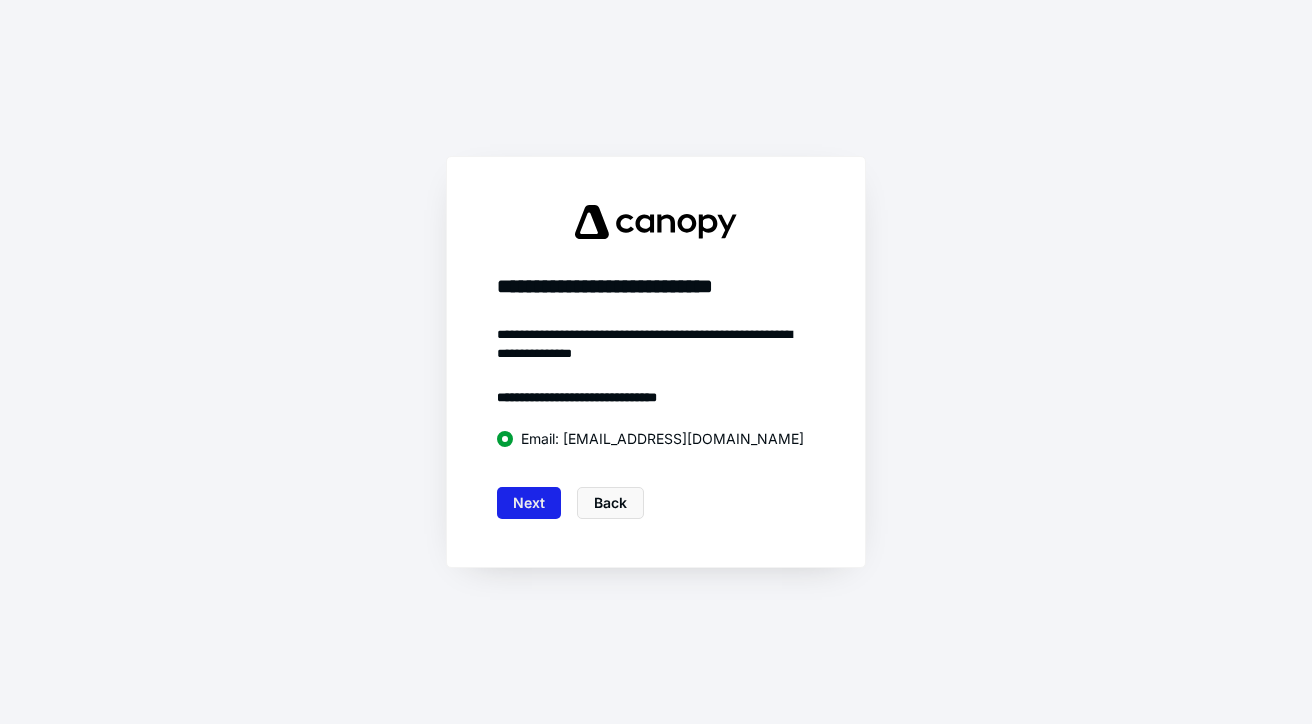 click on "Next" at bounding box center (529, 503) 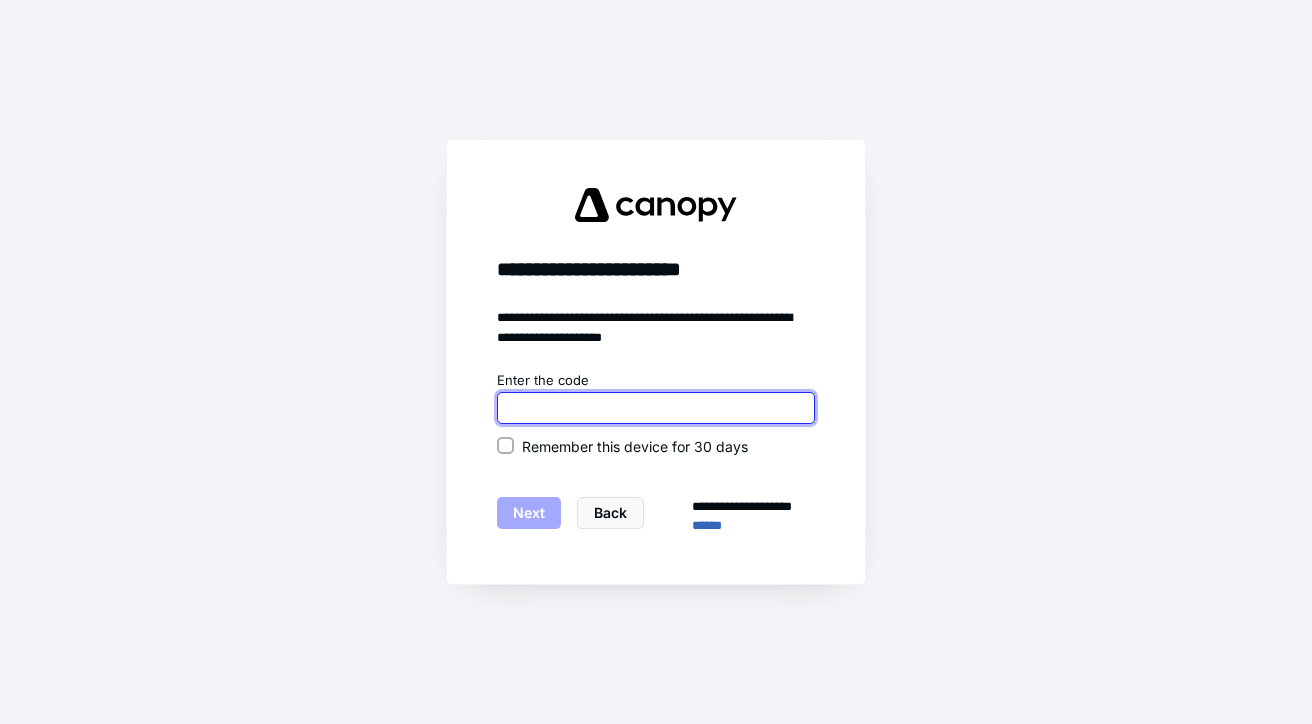 click at bounding box center (656, 408) 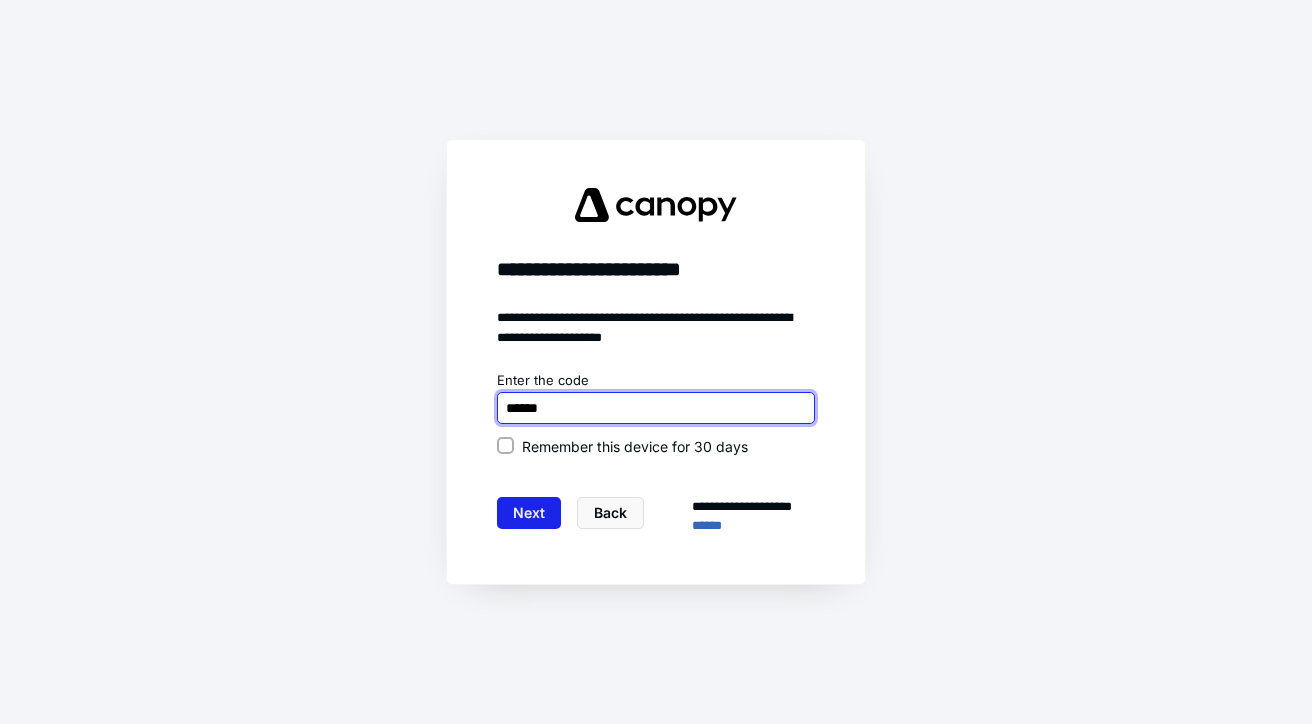 type on "******" 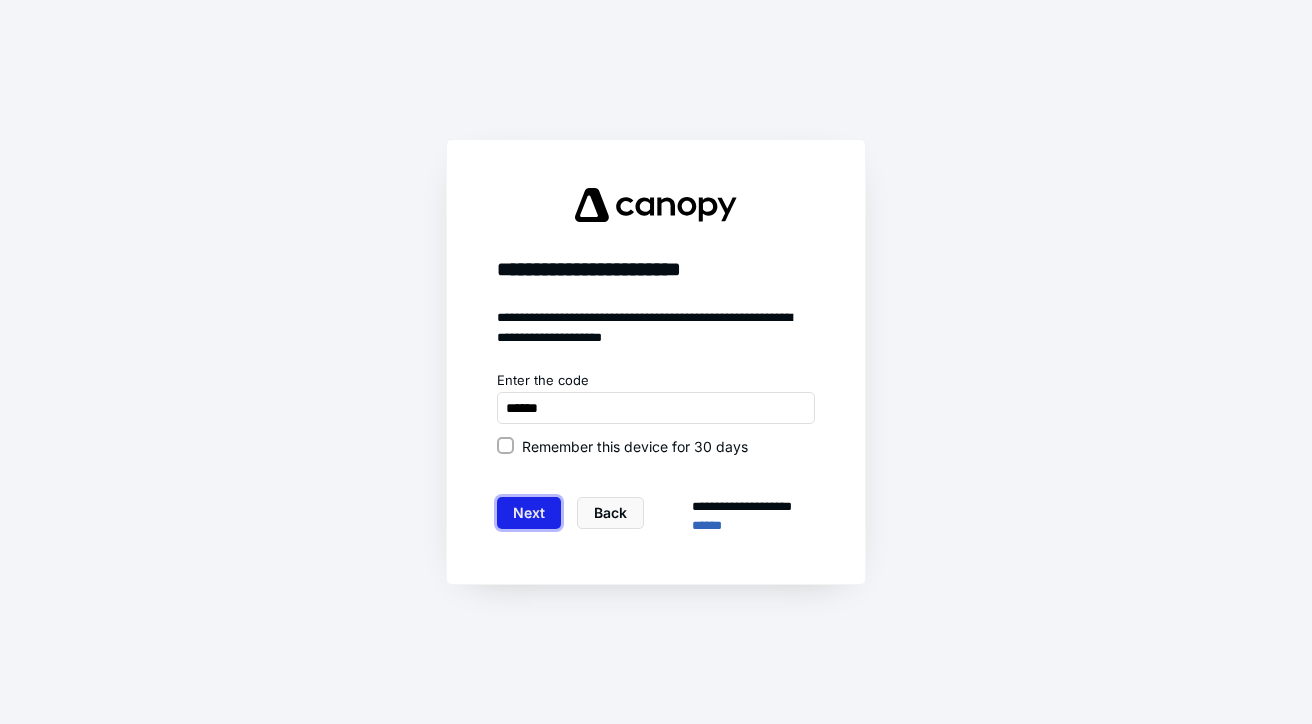 click on "Next" at bounding box center (529, 513) 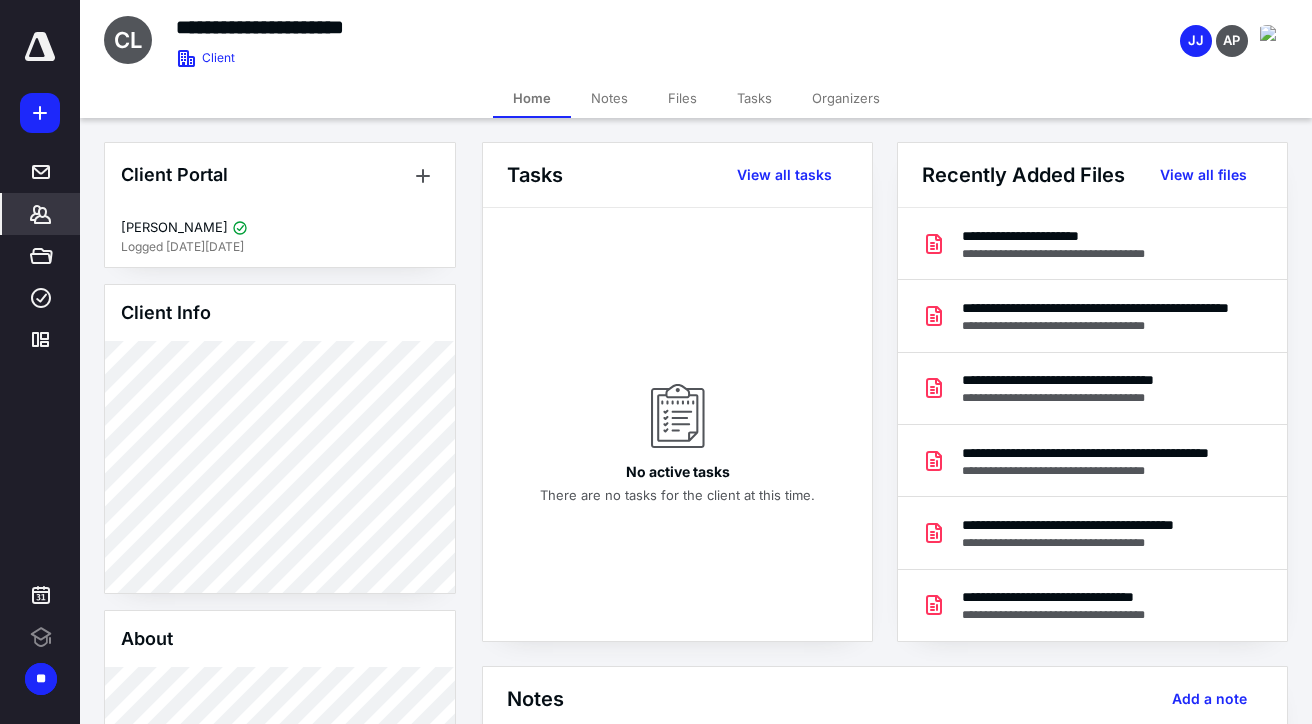 scroll, scrollTop: 0, scrollLeft: 0, axis: both 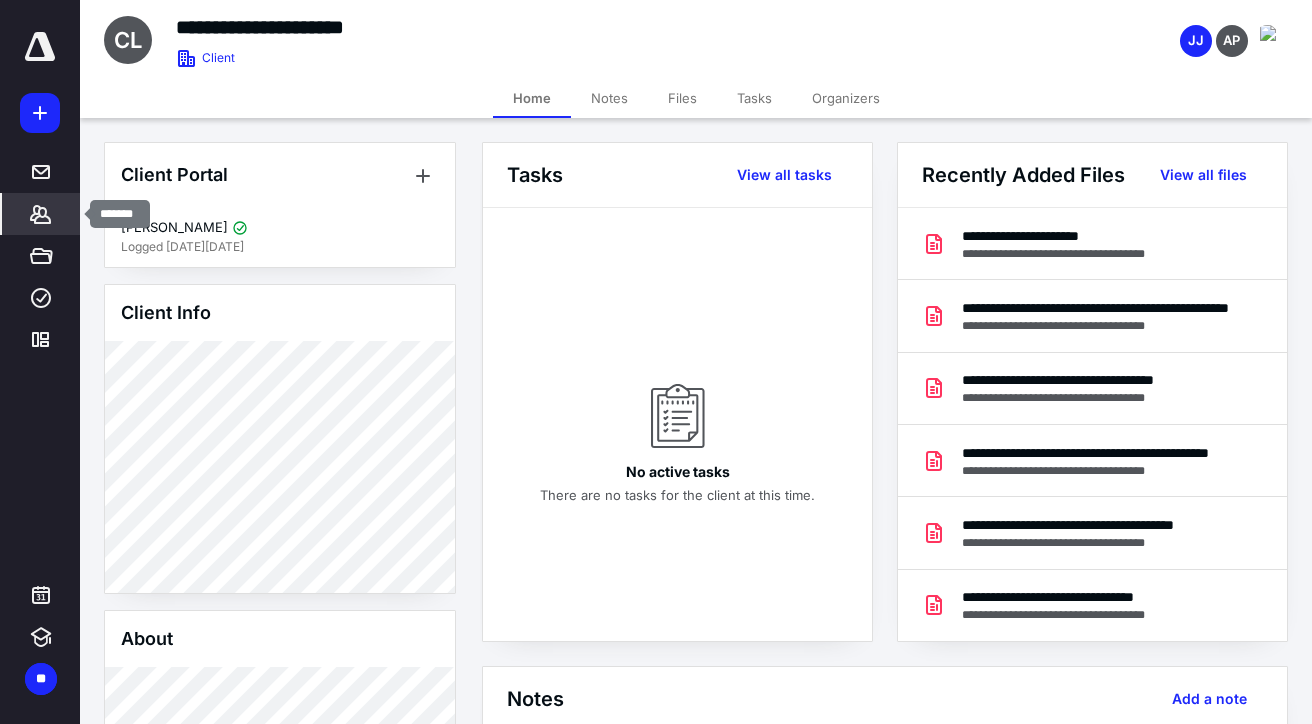 click 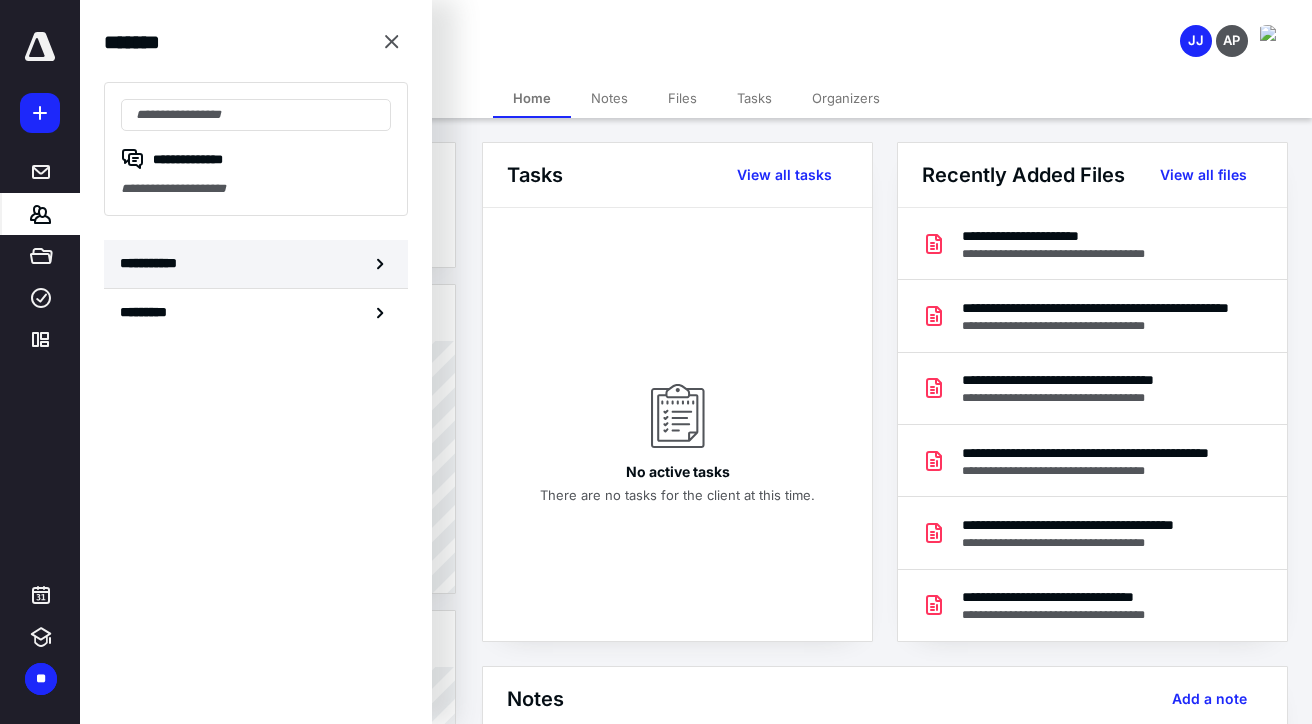 click on "**********" at bounding box center [153, 263] 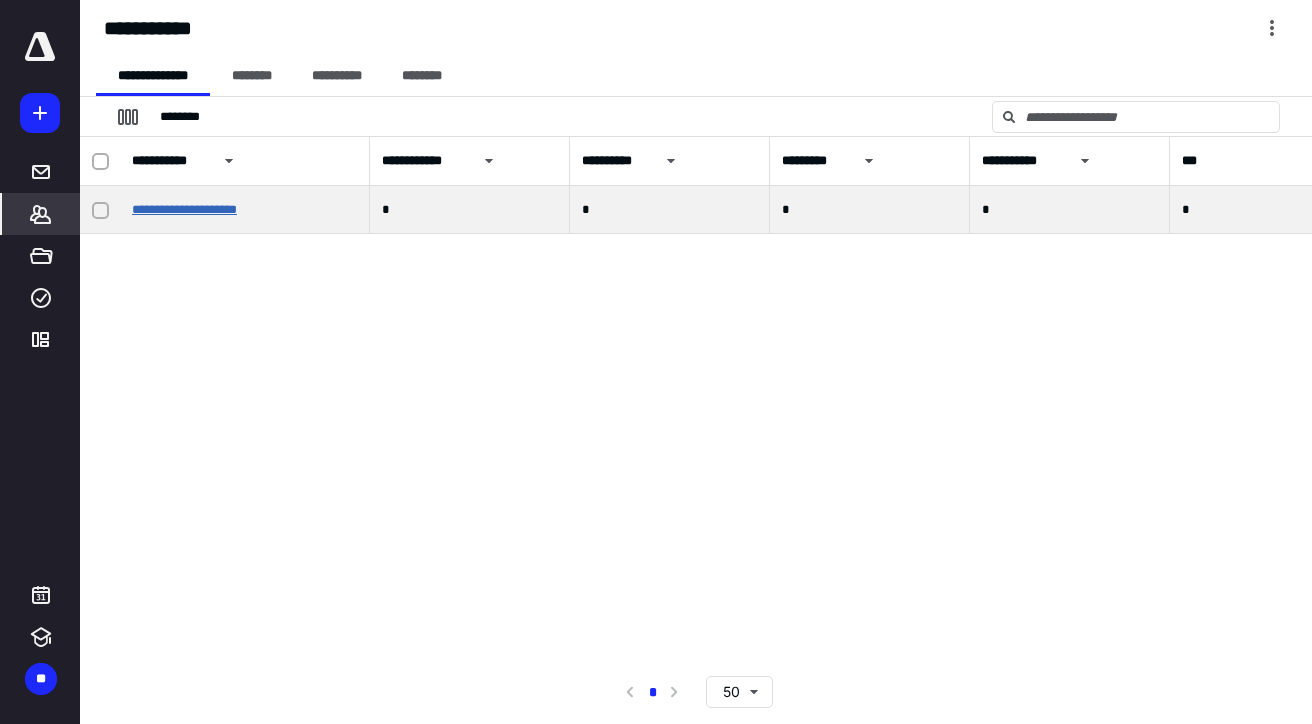 click on "**********" at bounding box center [184, 209] 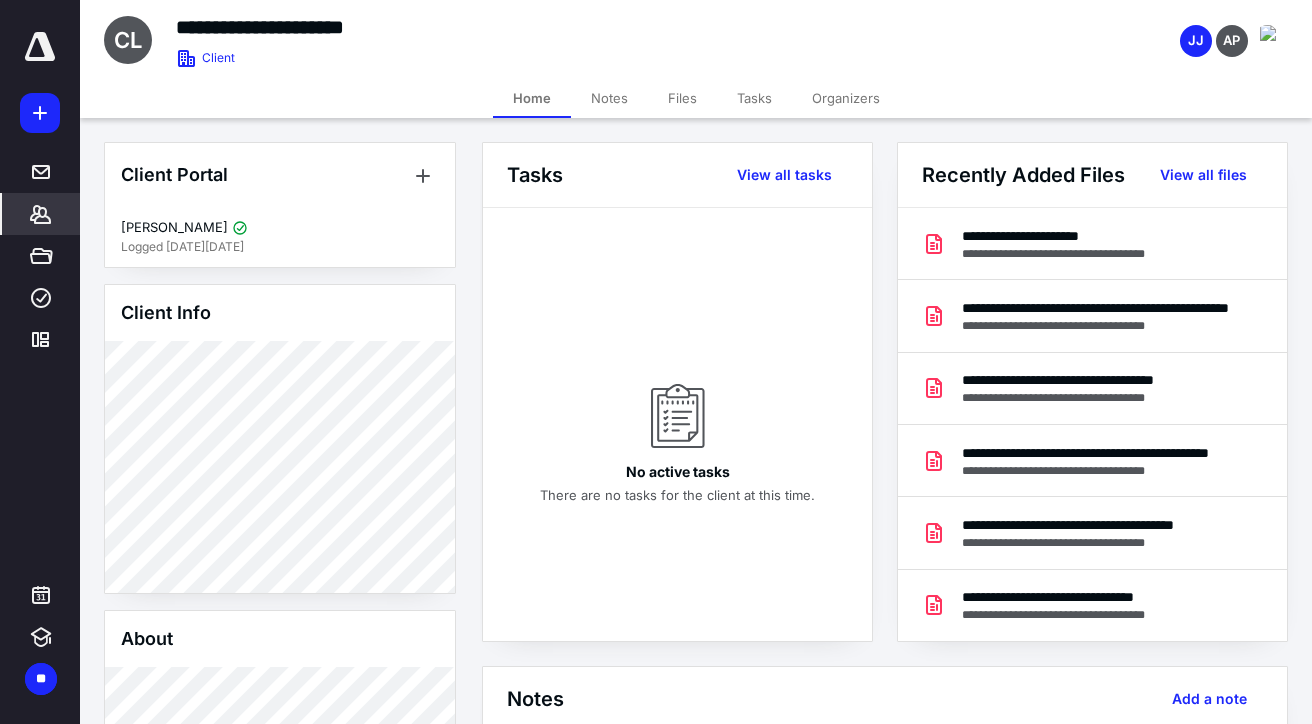 click on "Files" at bounding box center (682, 98) 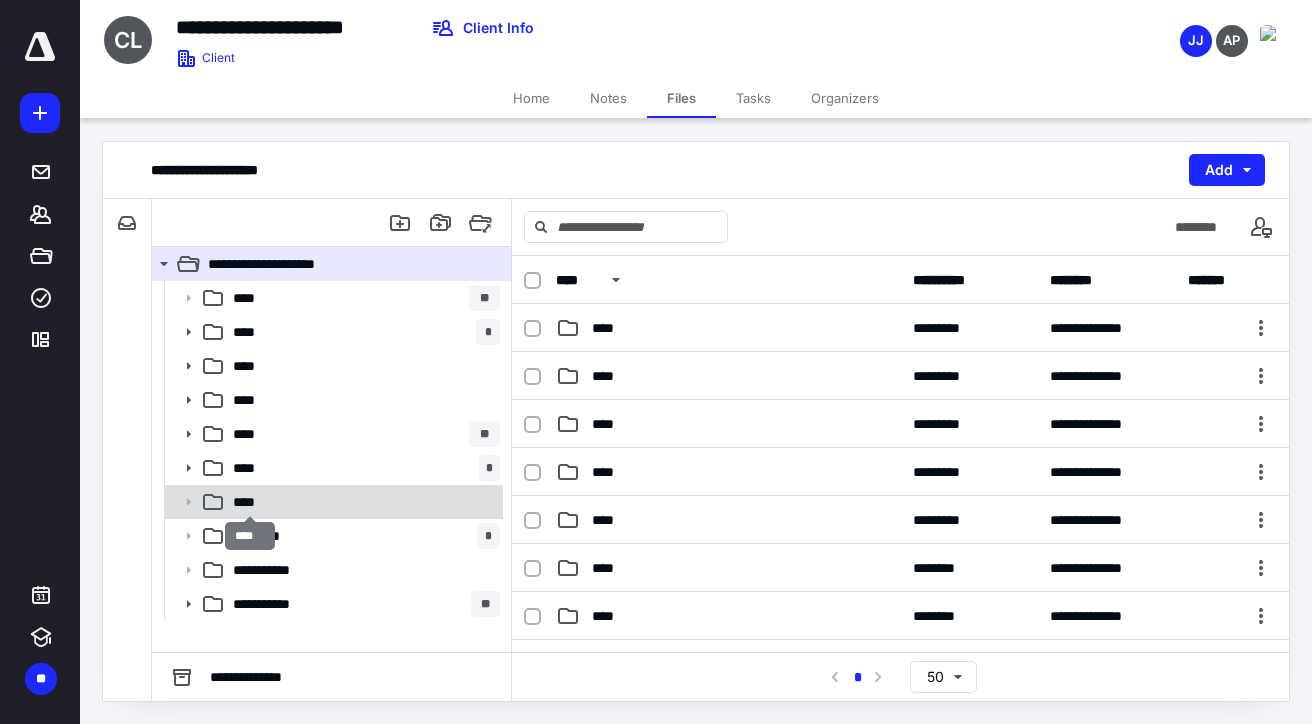 click on "****" at bounding box center [250, 502] 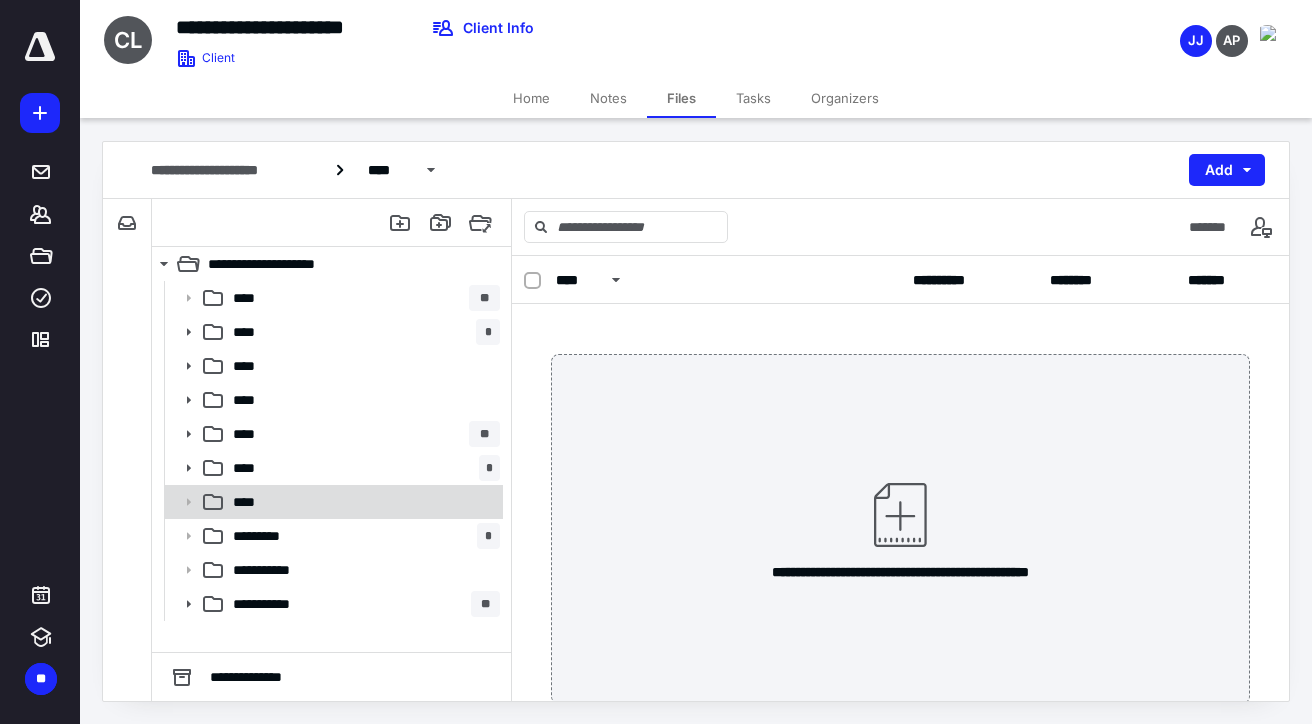 click 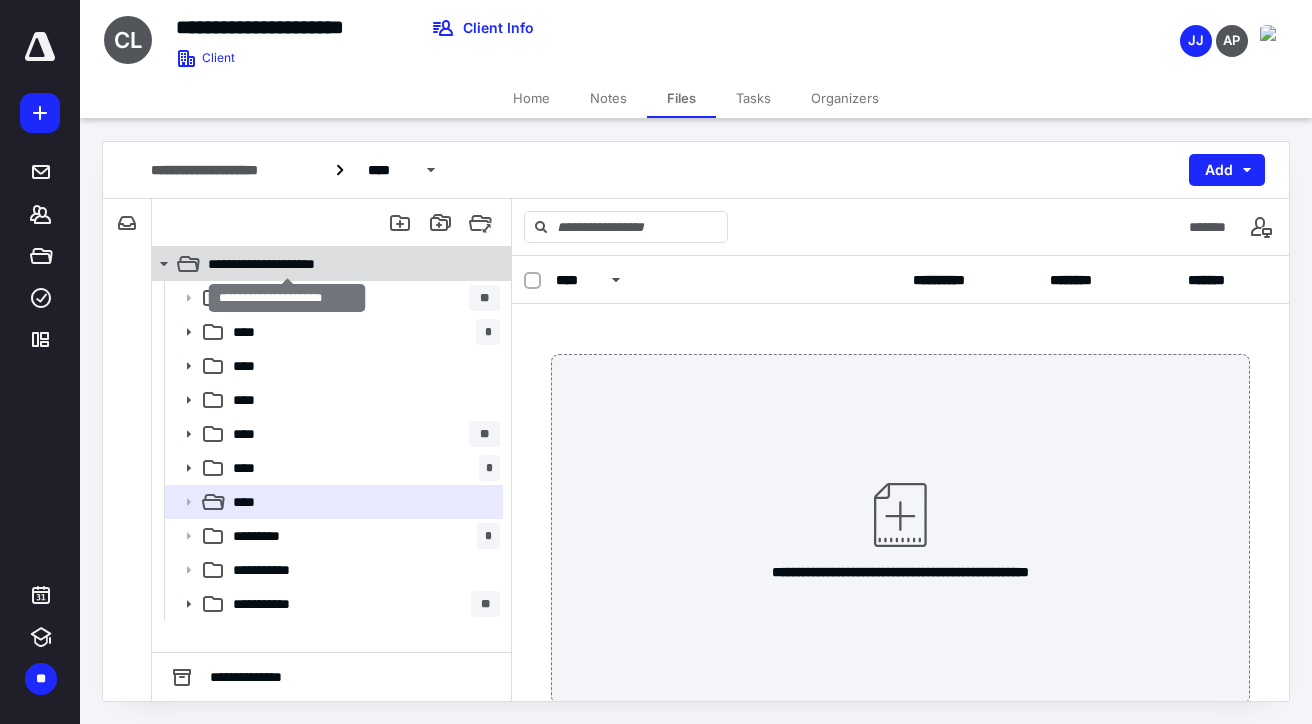click on "**********" at bounding box center (287, 264) 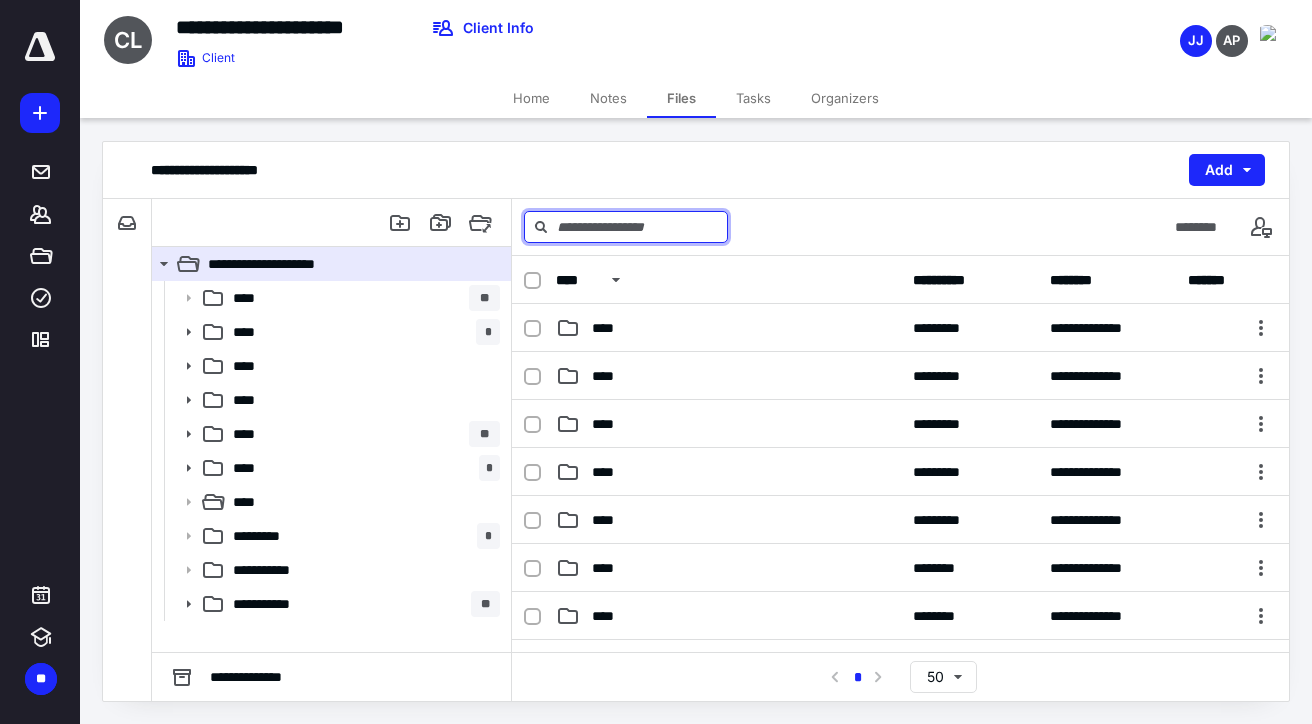 click at bounding box center (626, 227) 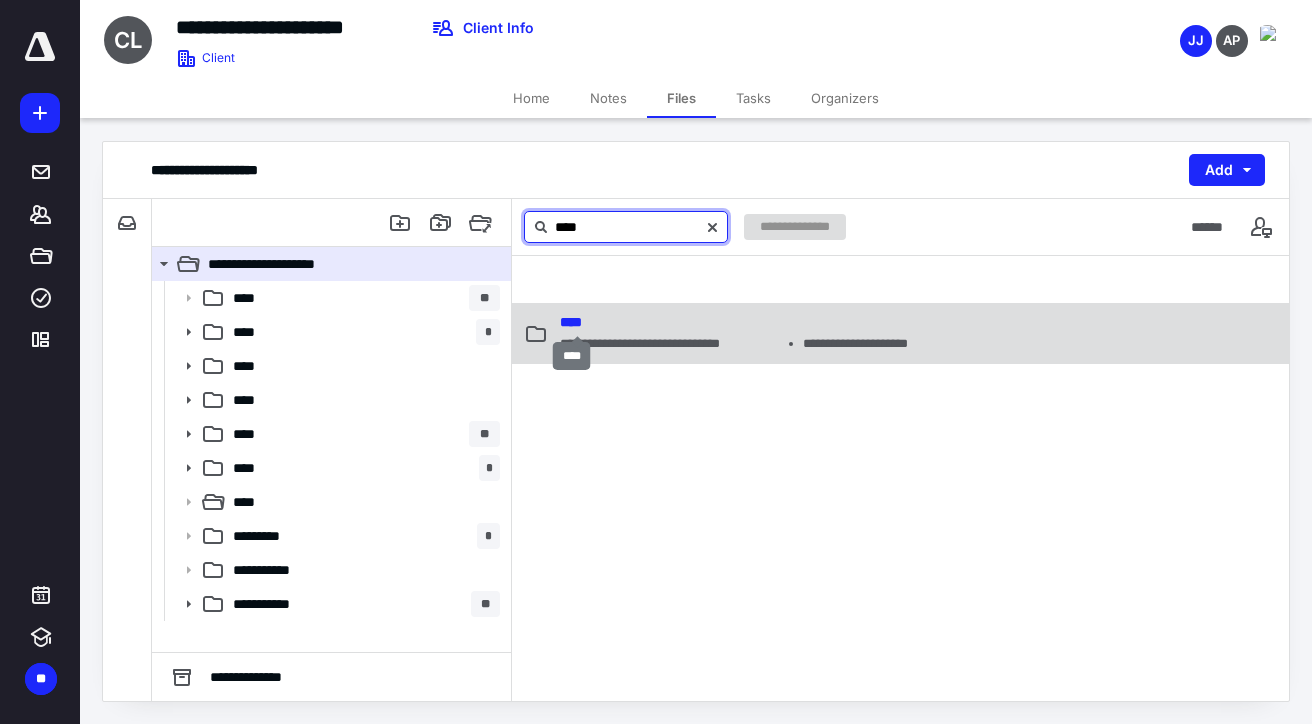 type on "****" 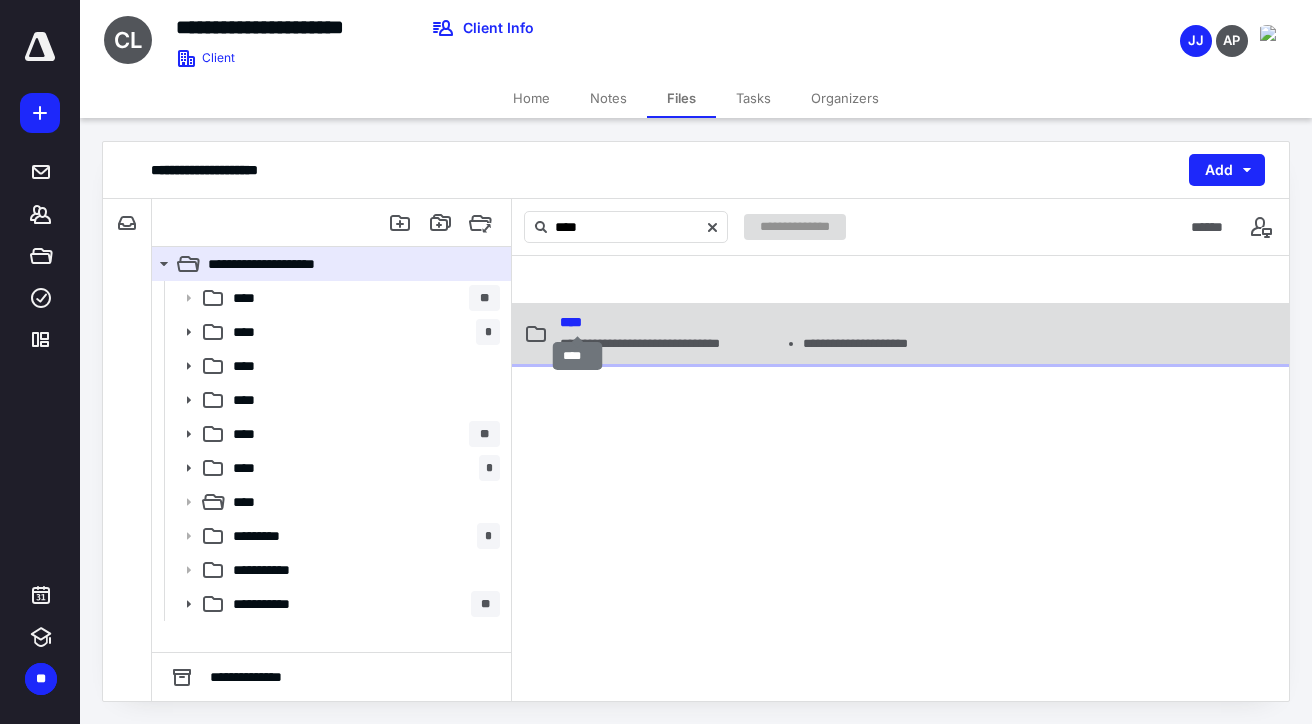 click on "****" at bounding box center [571, 322] 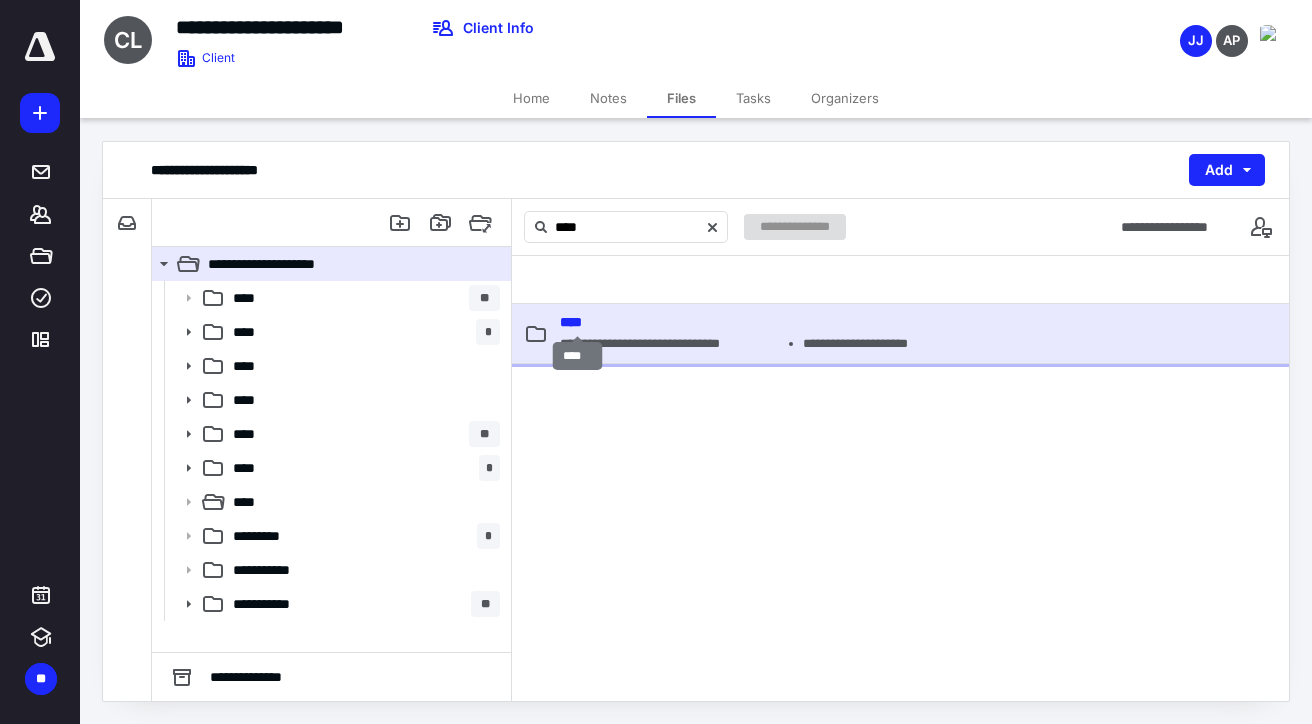 click on "****" at bounding box center [571, 322] 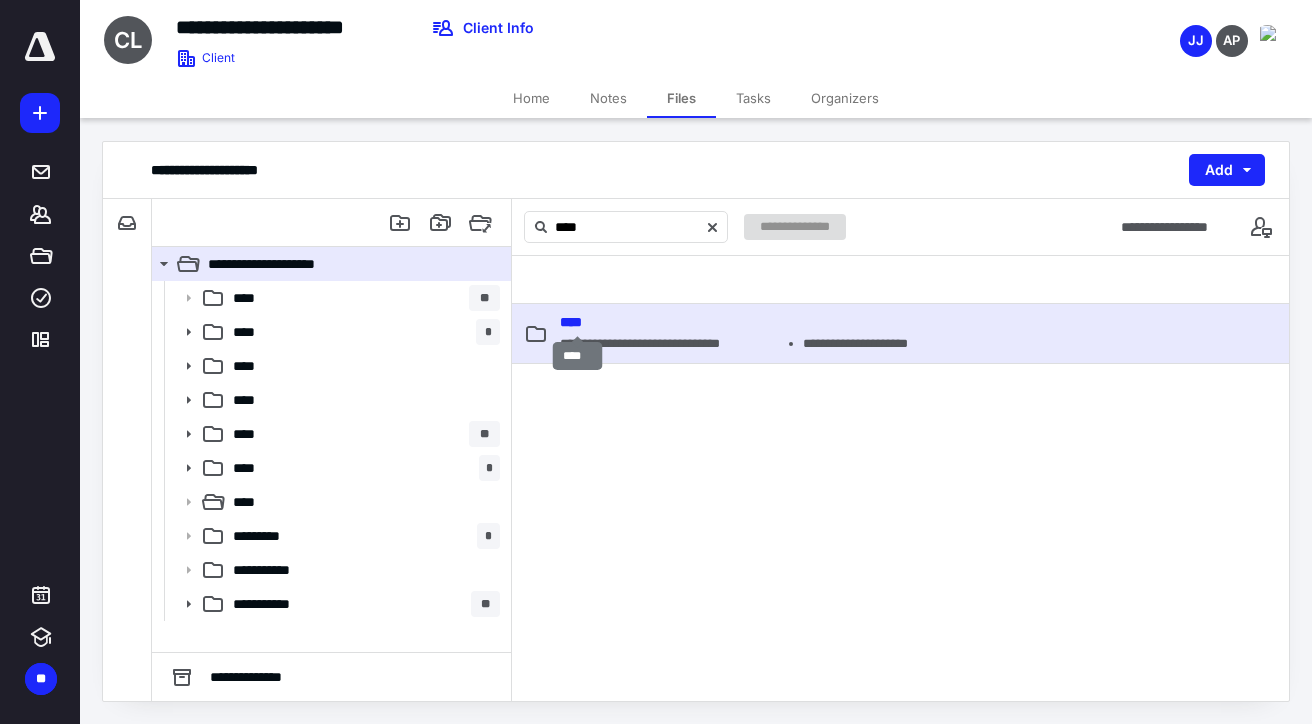 type 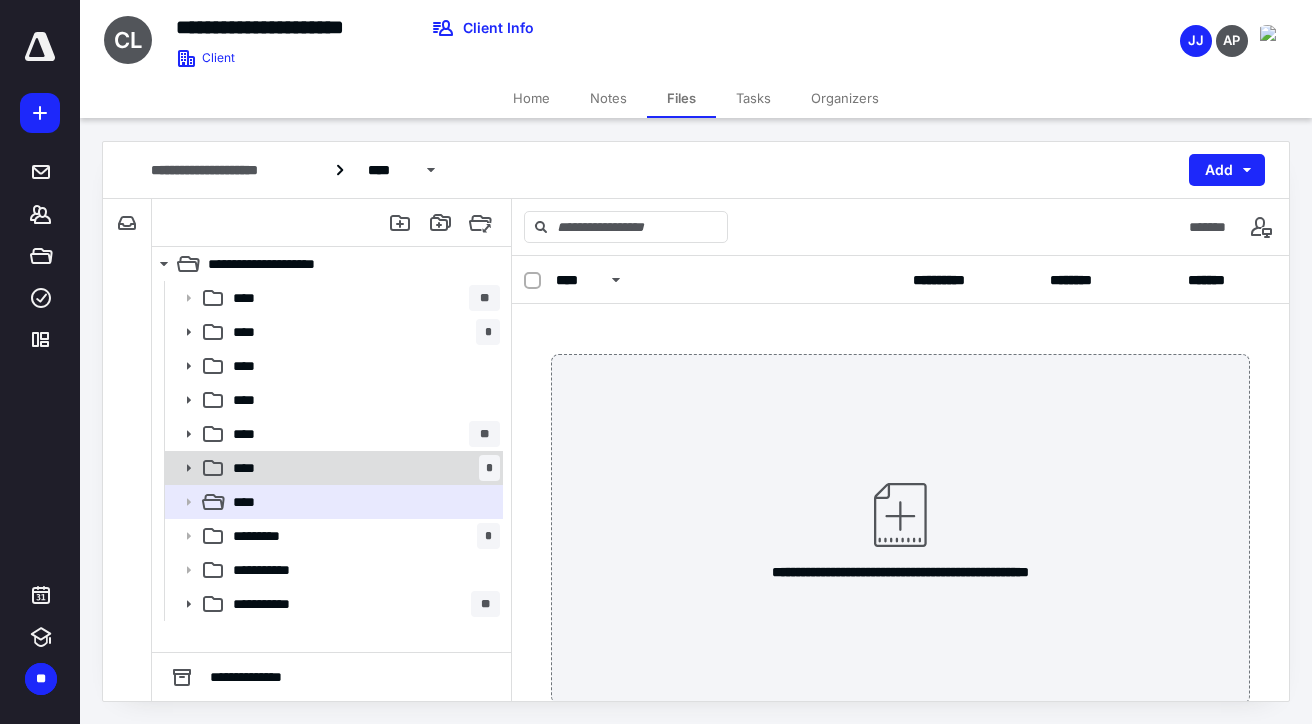click on "****" at bounding box center [250, 468] 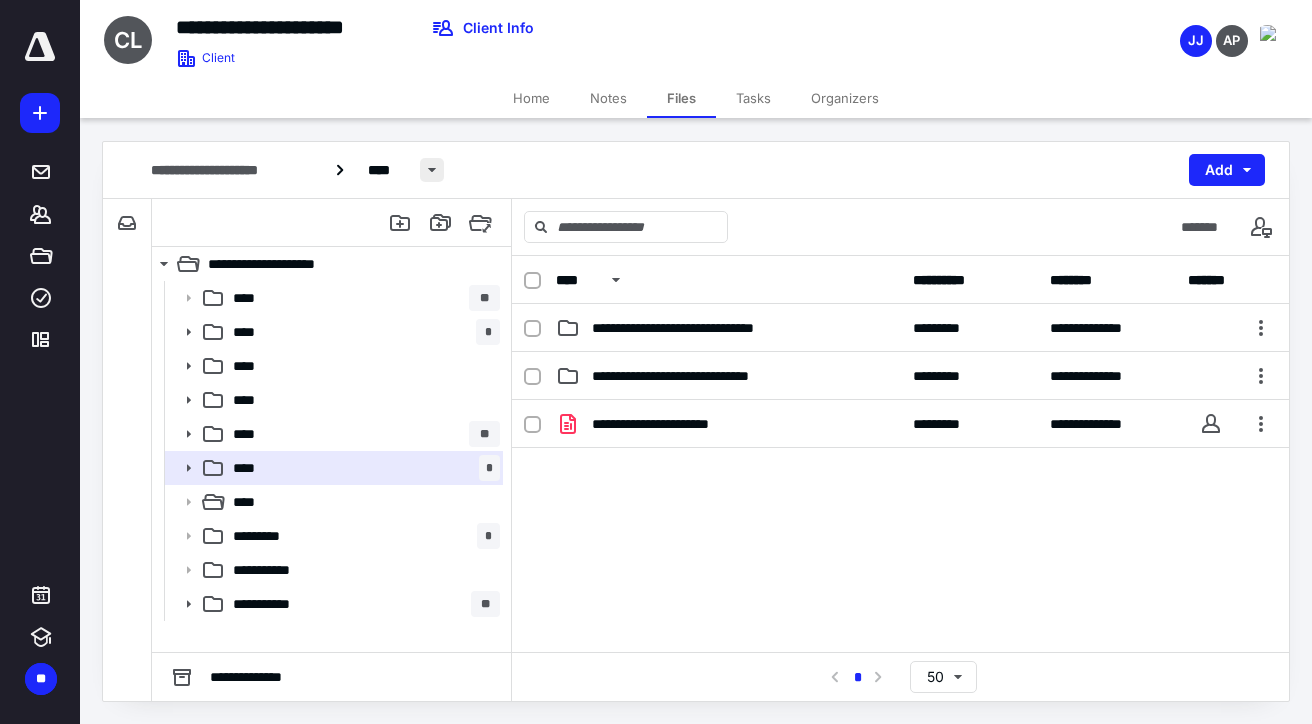 click at bounding box center (432, 170) 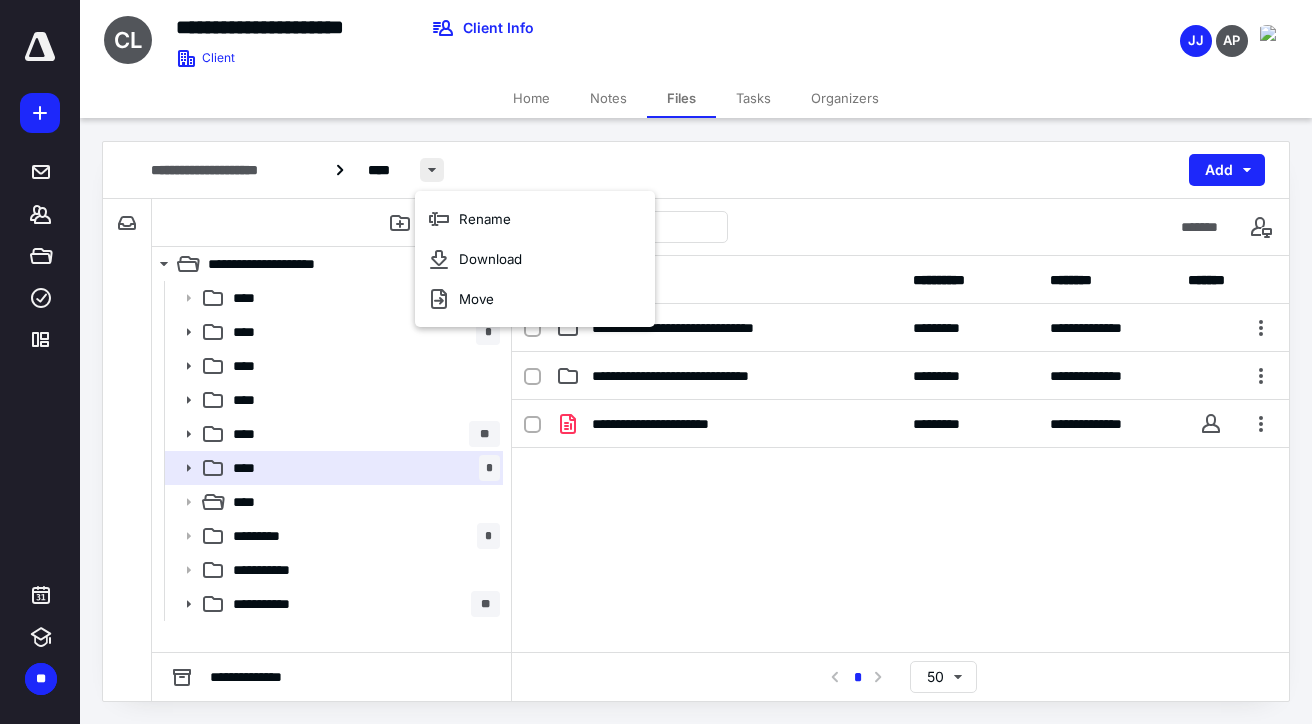 click at bounding box center (432, 170) 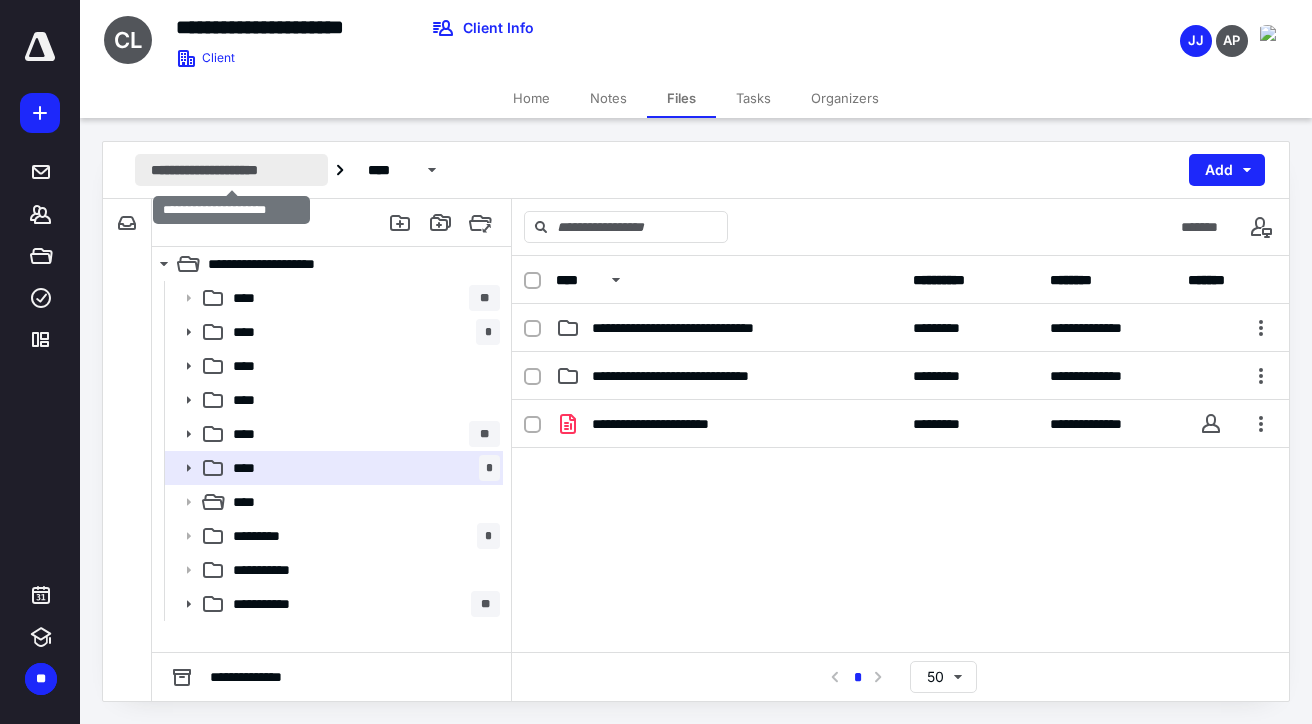 click on "**********" at bounding box center (231, 170) 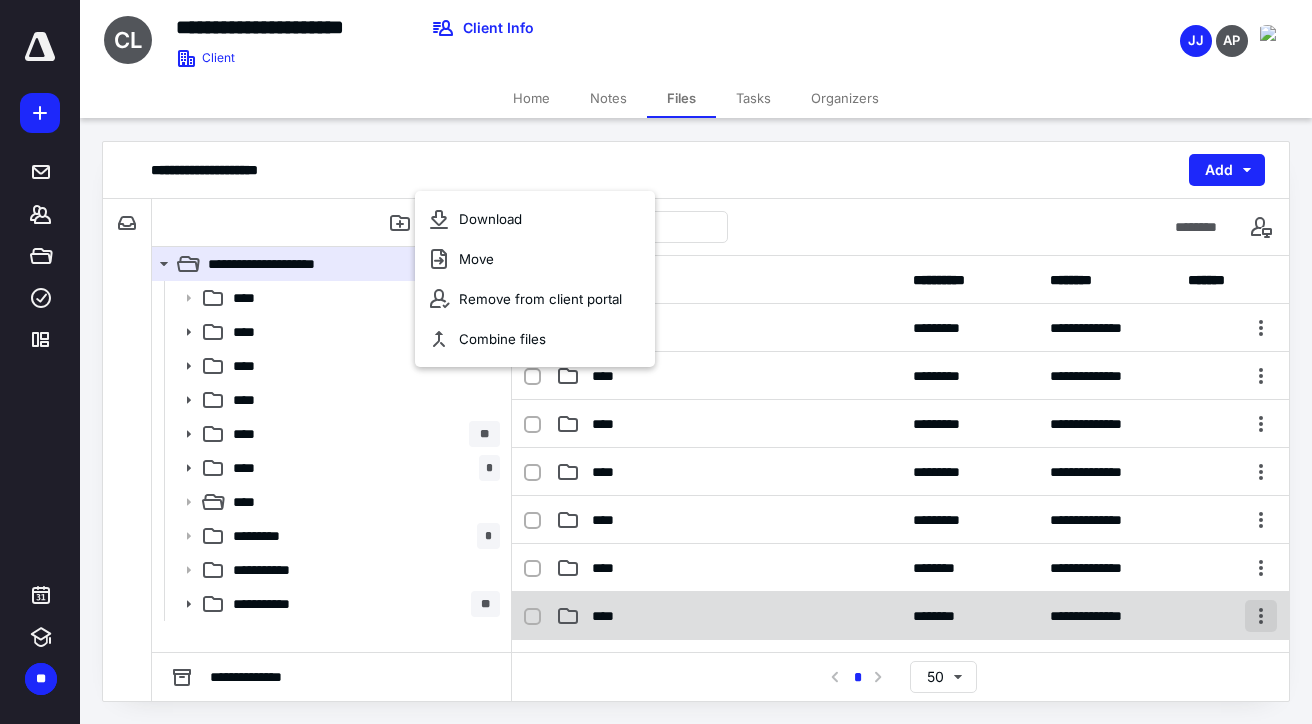 click at bounding box center (1261, 616) 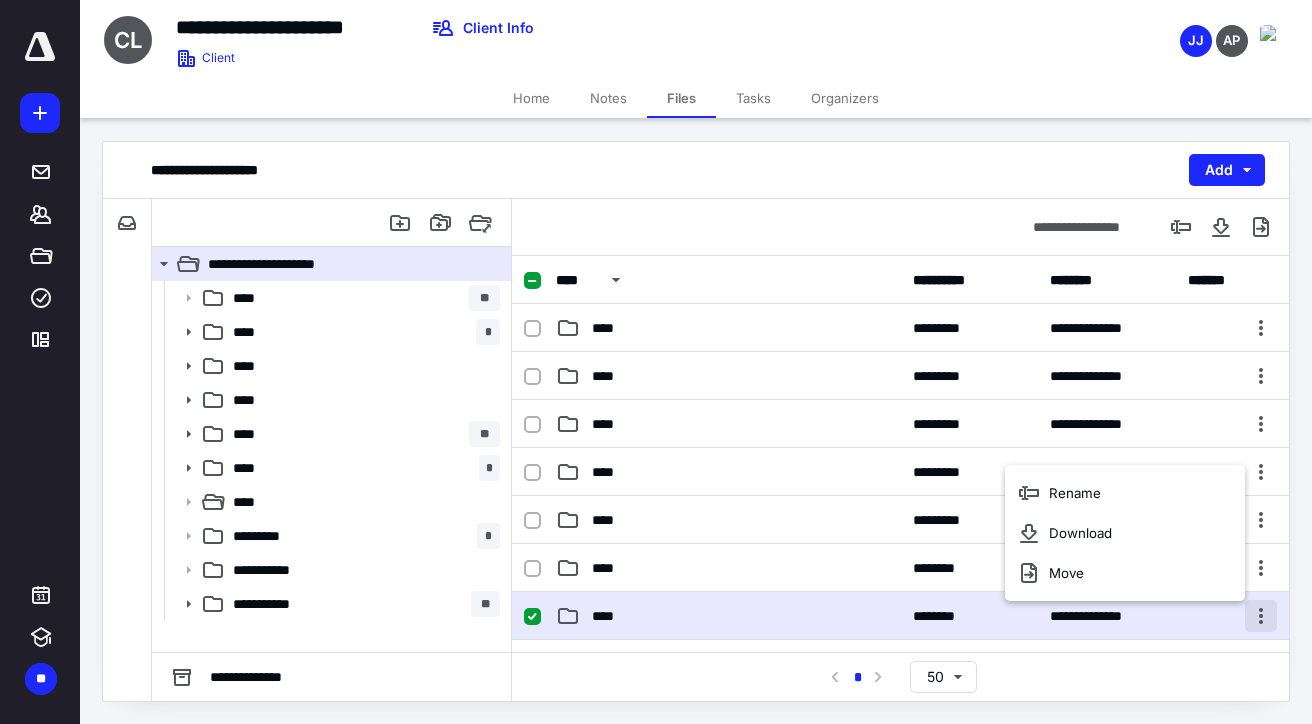 click at bounding box center (1261, 616) 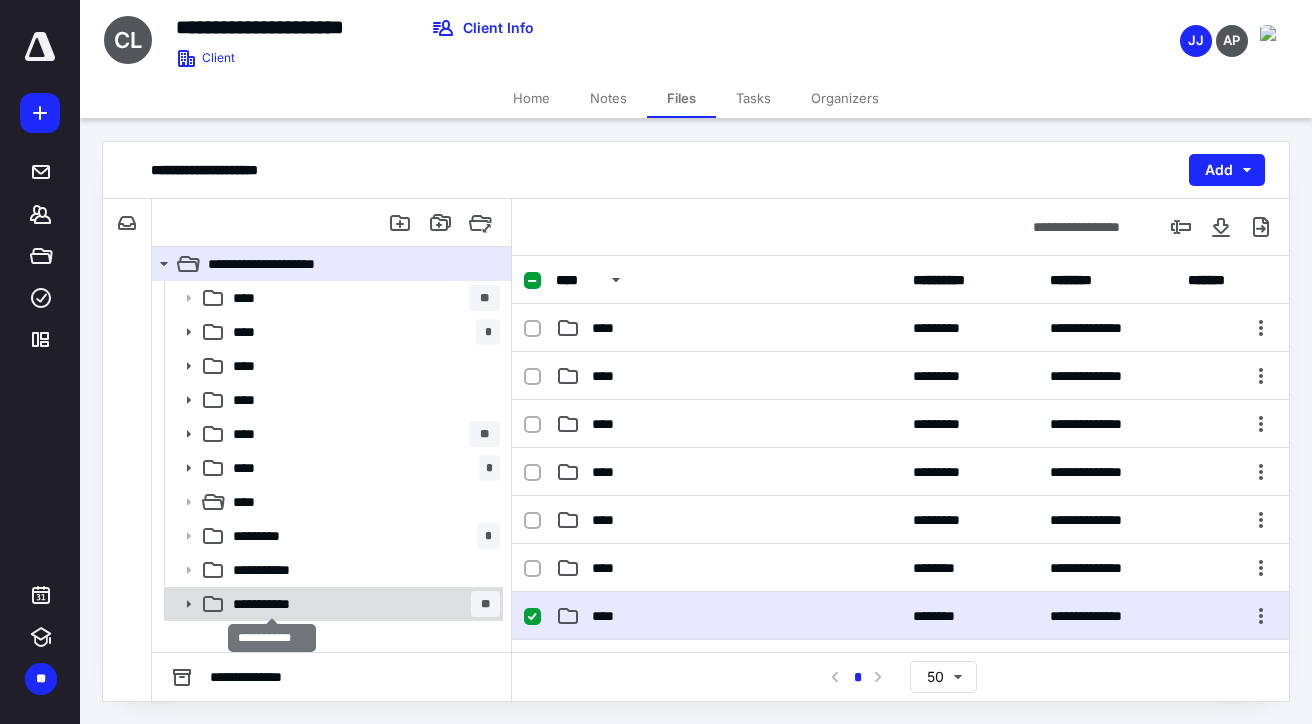 click on "**********" at bounding box center (272, 604) 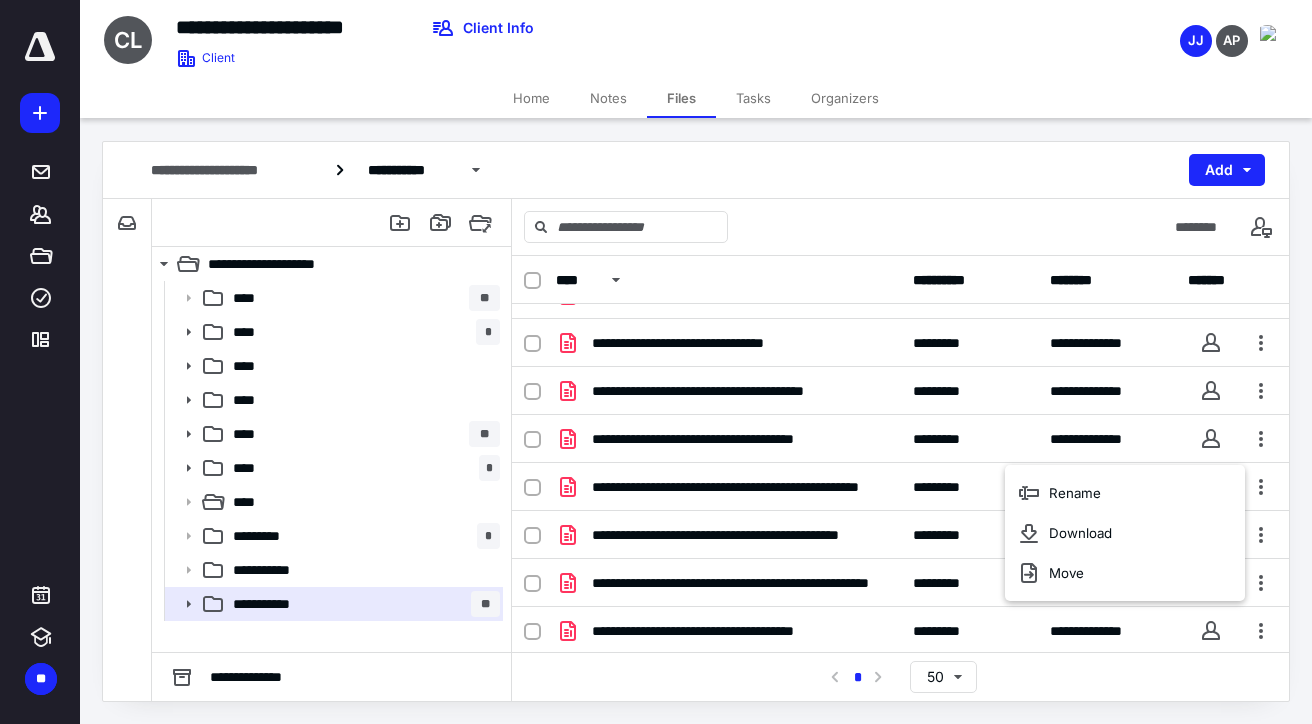 scroll, scrollTop: 324, scrollLeft: 0, axis: vertical 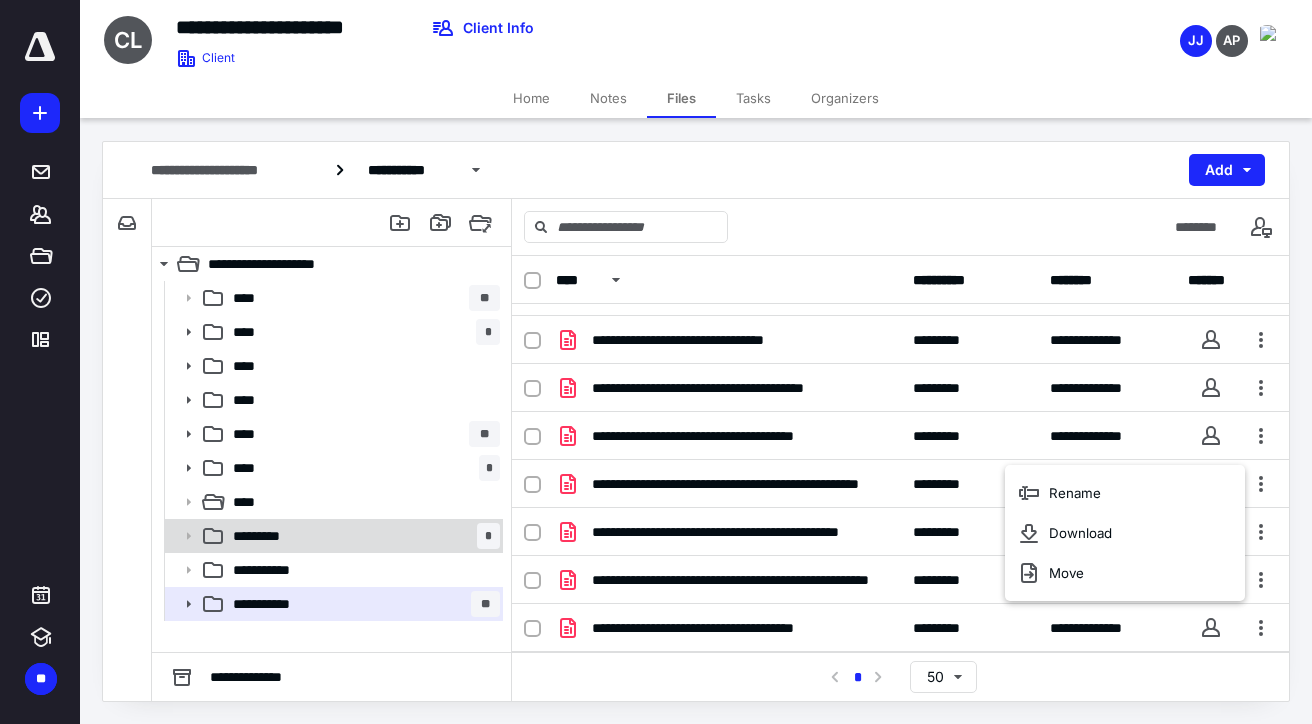 click on "*********" at bounding box center [269, 536] 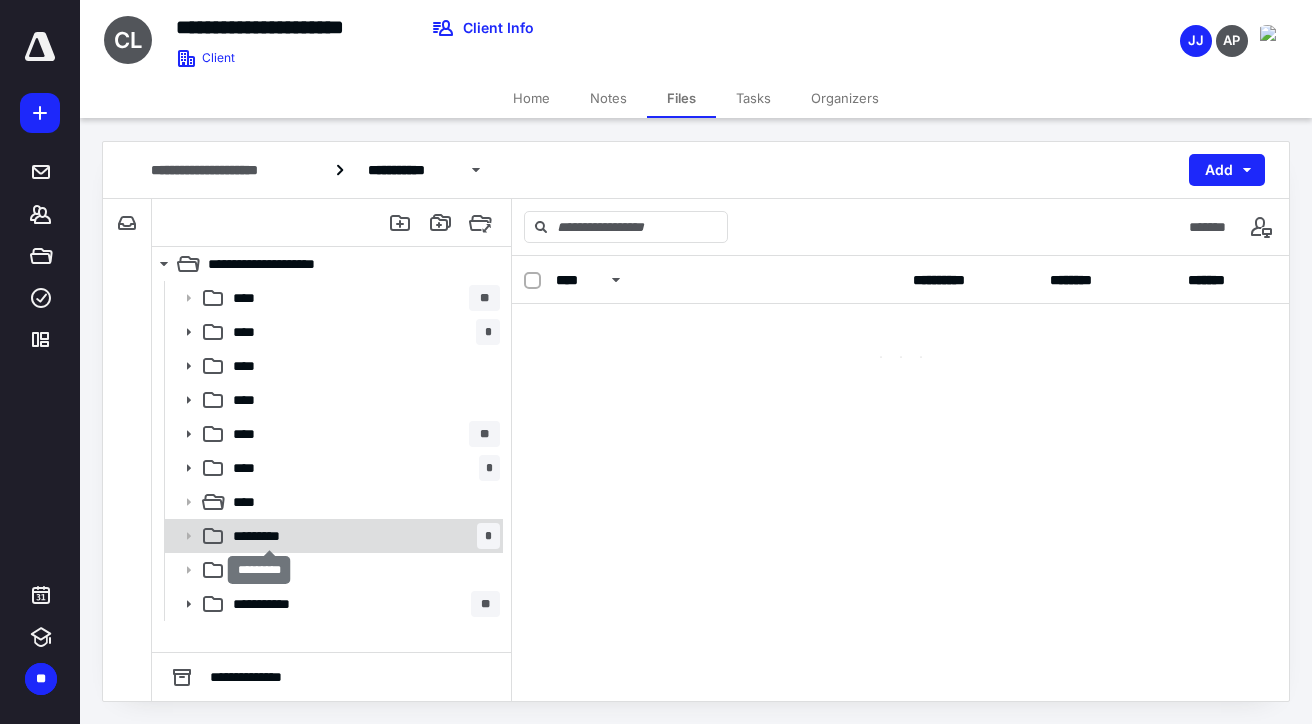 scroll, scrollTop: 0, scrollLeft: 0, axis: both 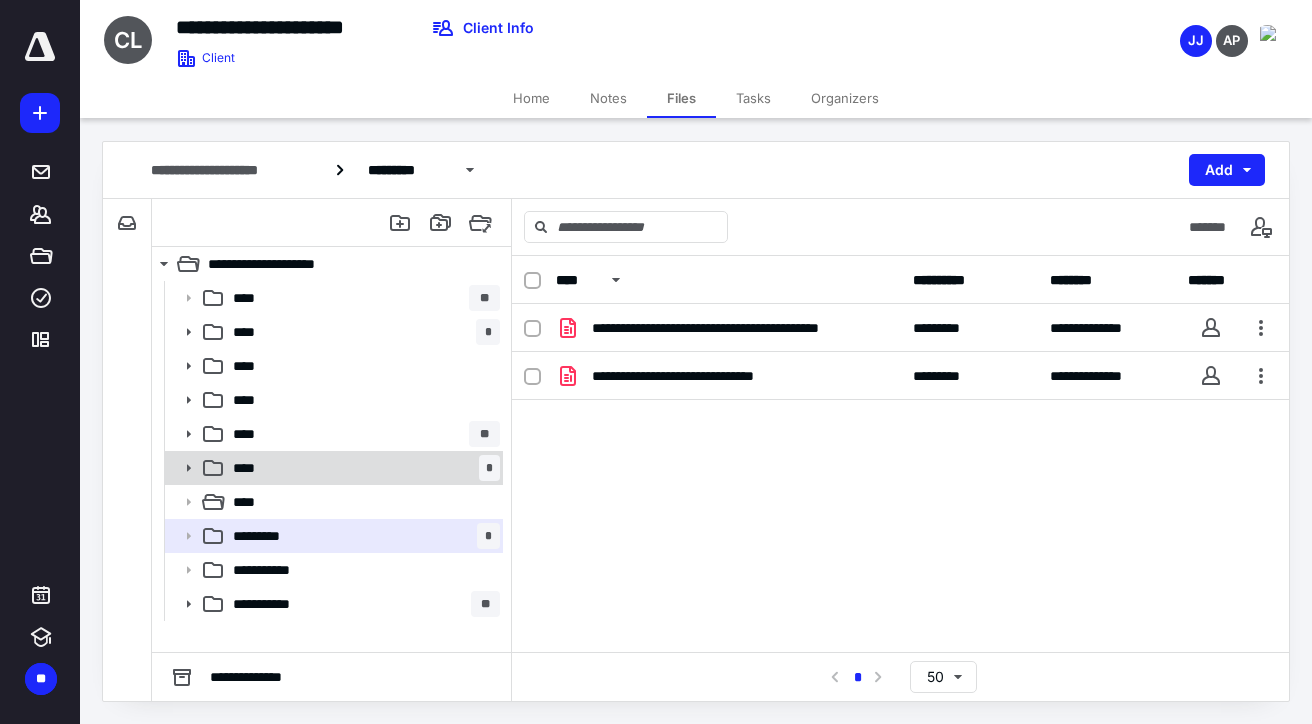 click on "**** *" at bounding box center [362, 468] 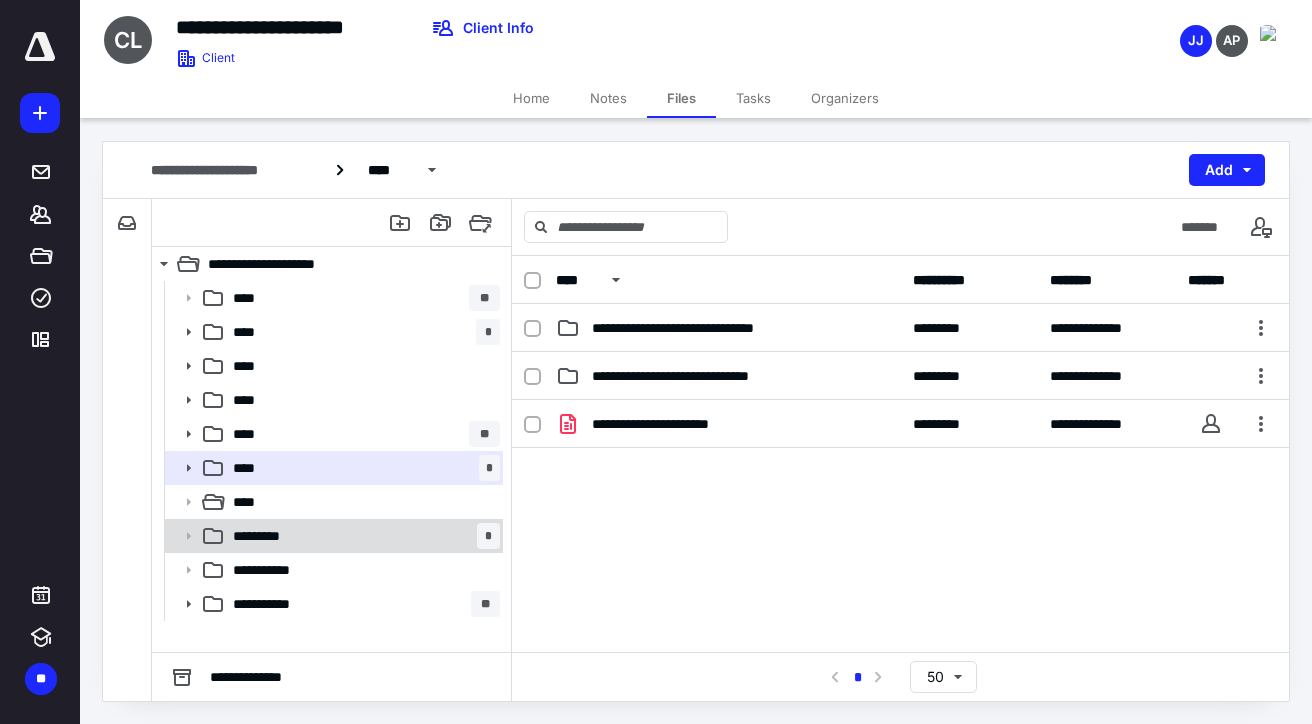 click on "*********" at bounding box center [269, 536] 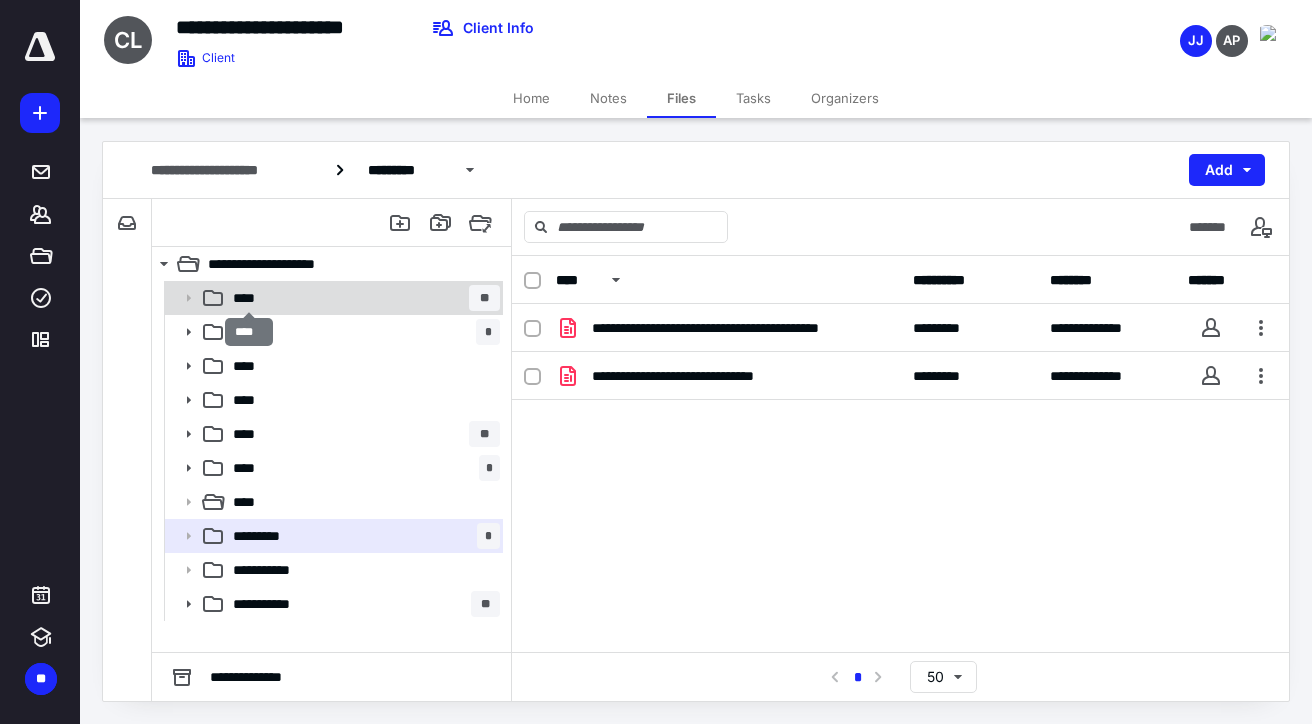 click on "****" at bounding box center [249, 298] 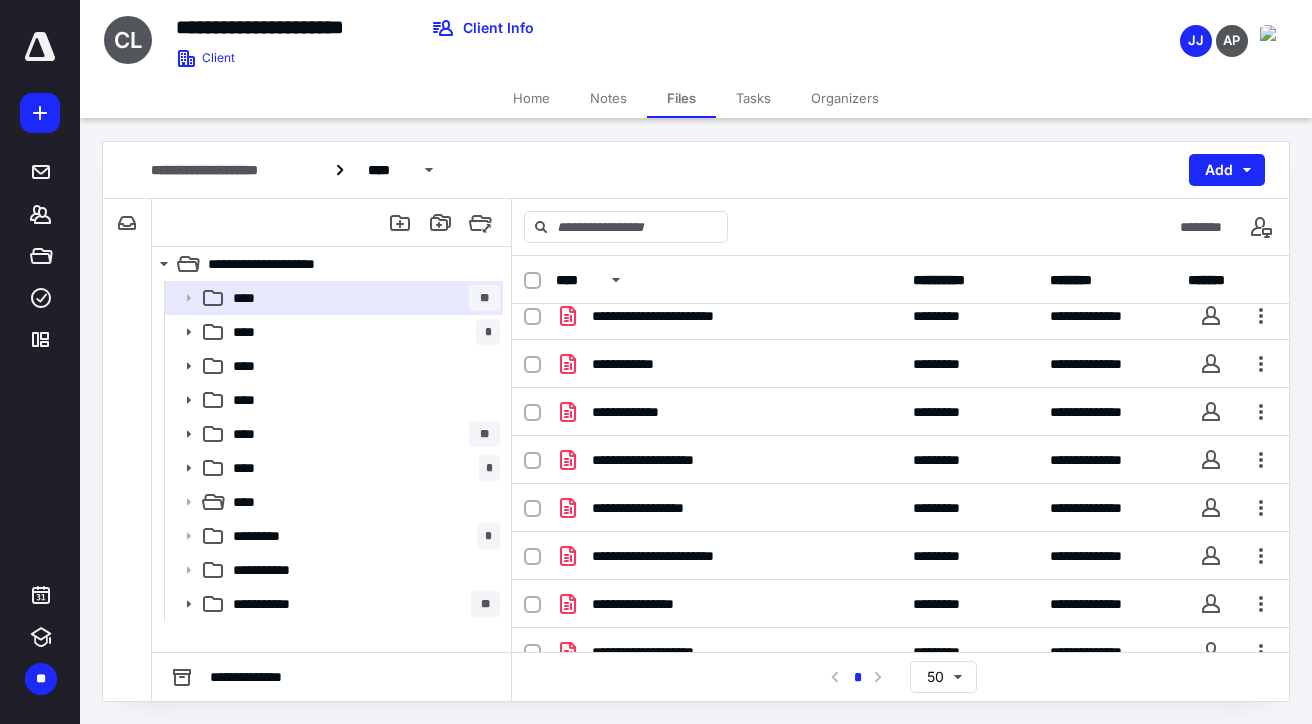 scroll, scrollTop: 756, scrollLeft: 0, axis: vertical 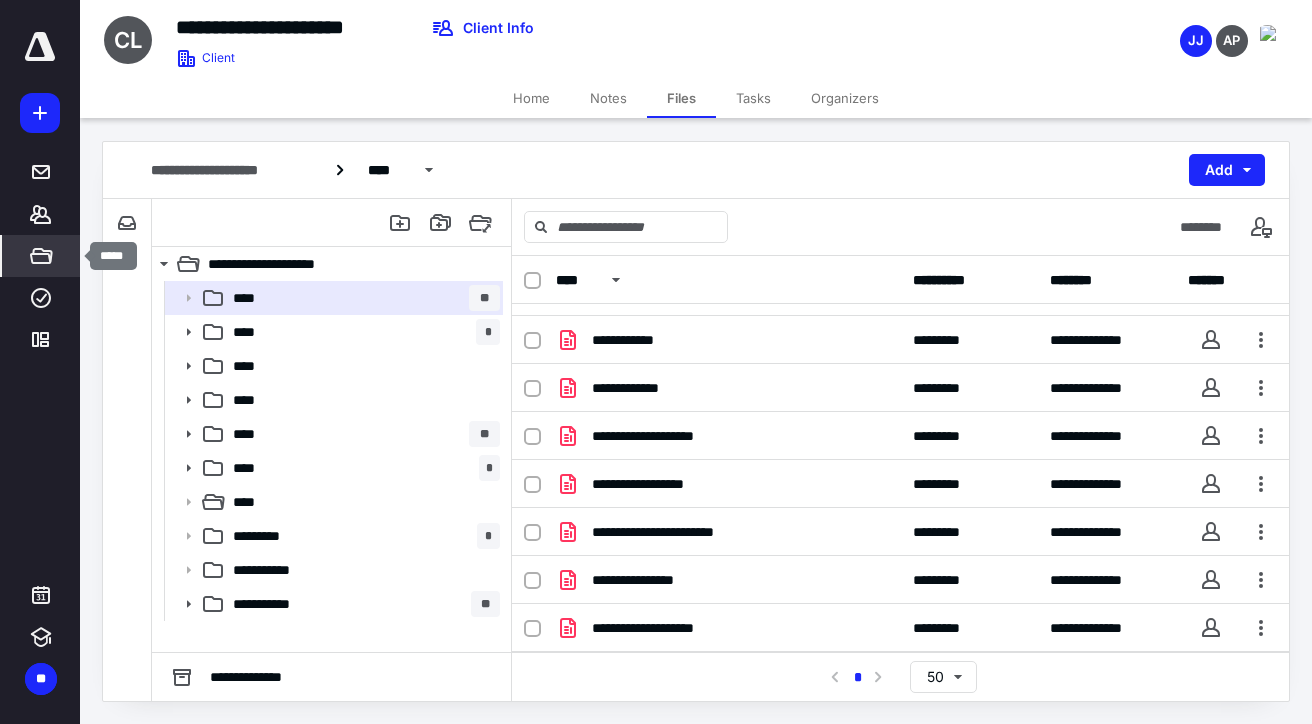 click 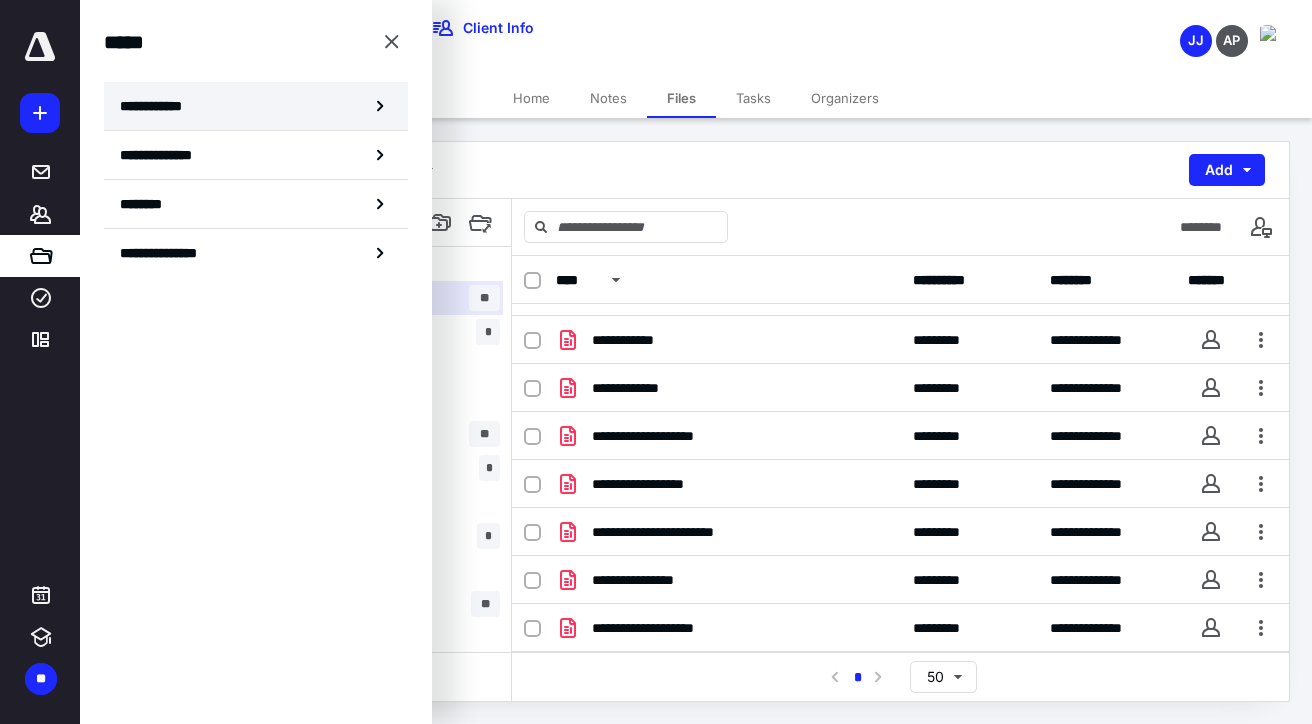 click on "**********" at bounding box center [157, 106] 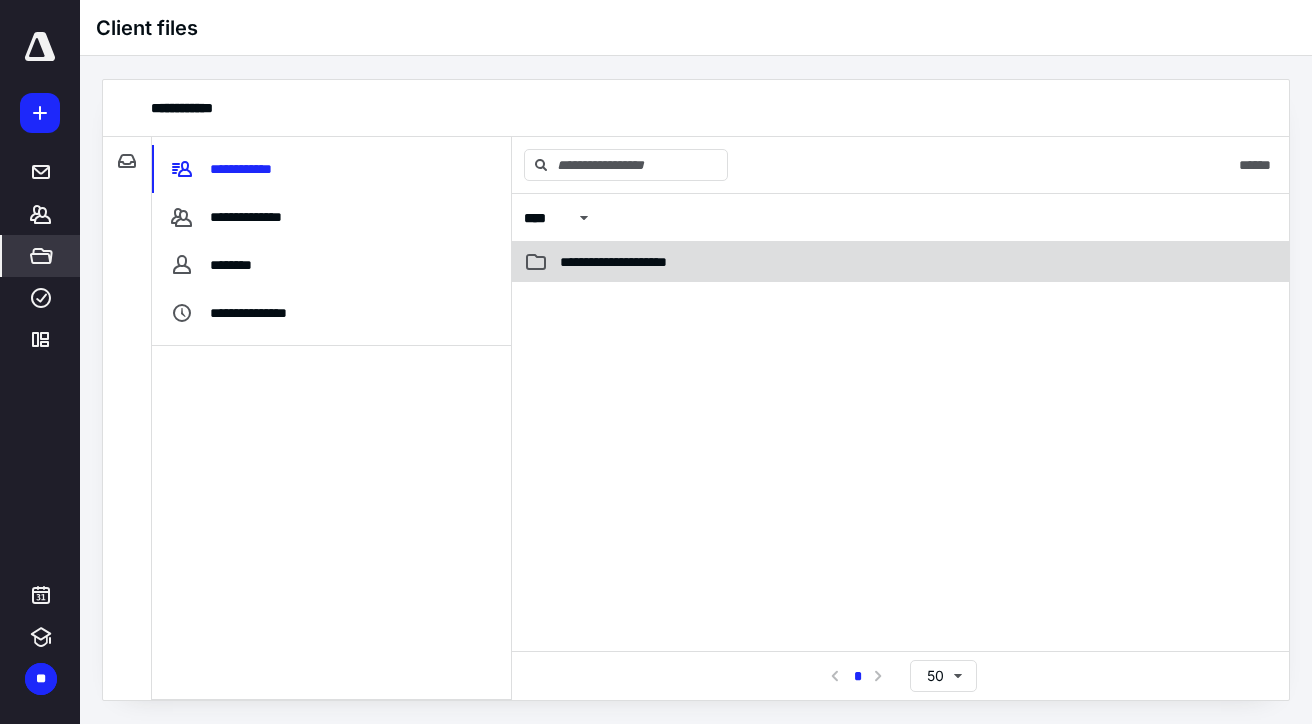 click on "**********" at bounding box center [900, 262] 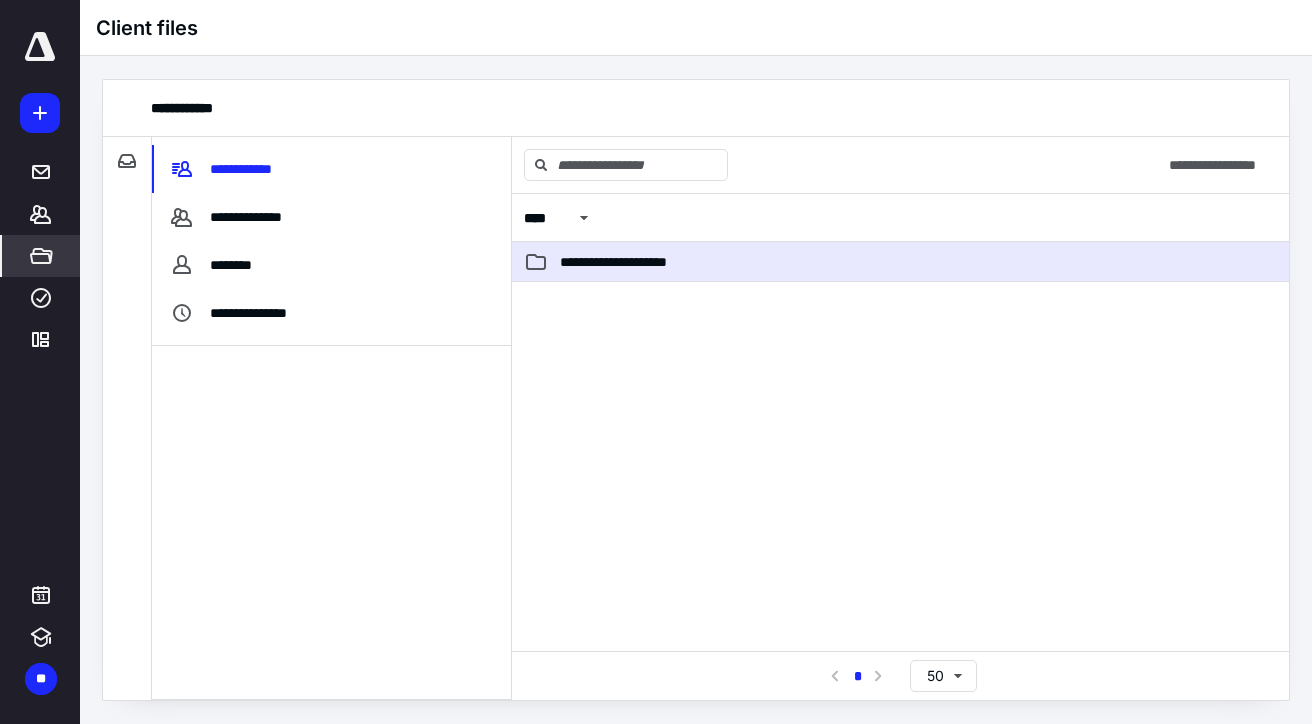 click on "**********" at bounding box center [900, 262] 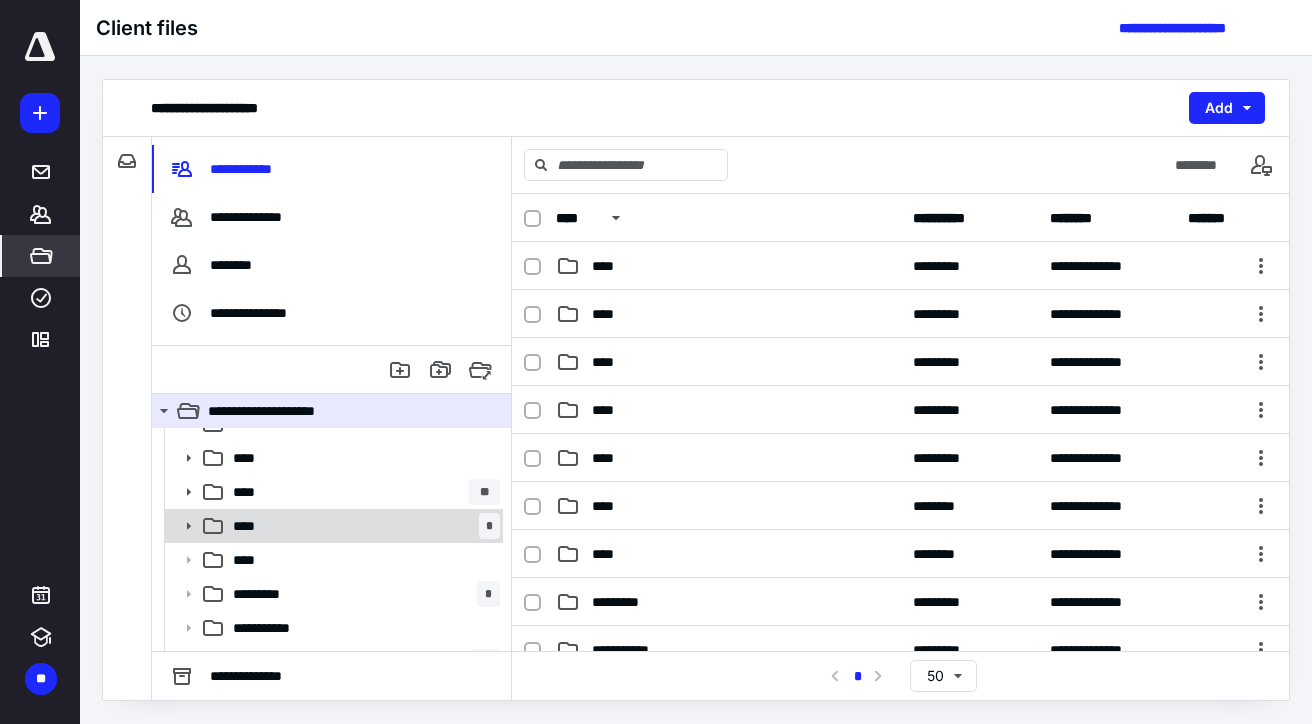 scroll, scrollTop: 90, scrollLeft: 0, axis: vertical 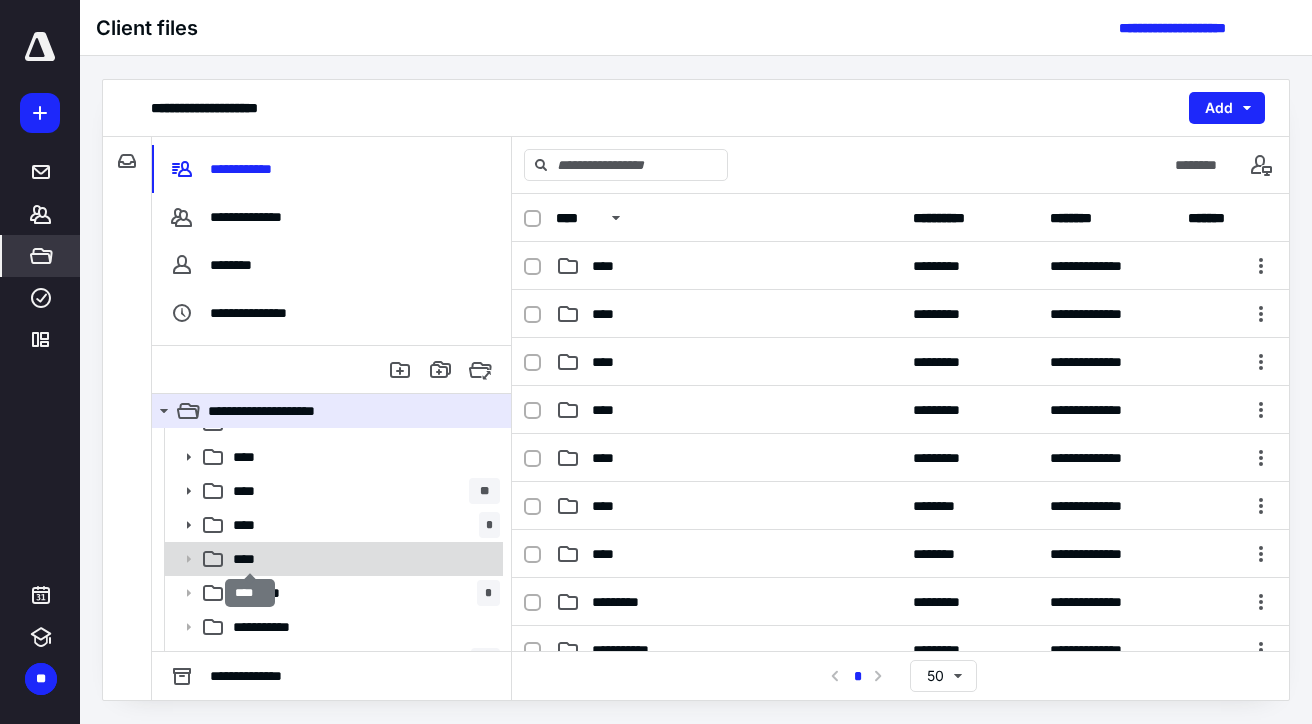 click on "****" at bounding box center [250, 559] 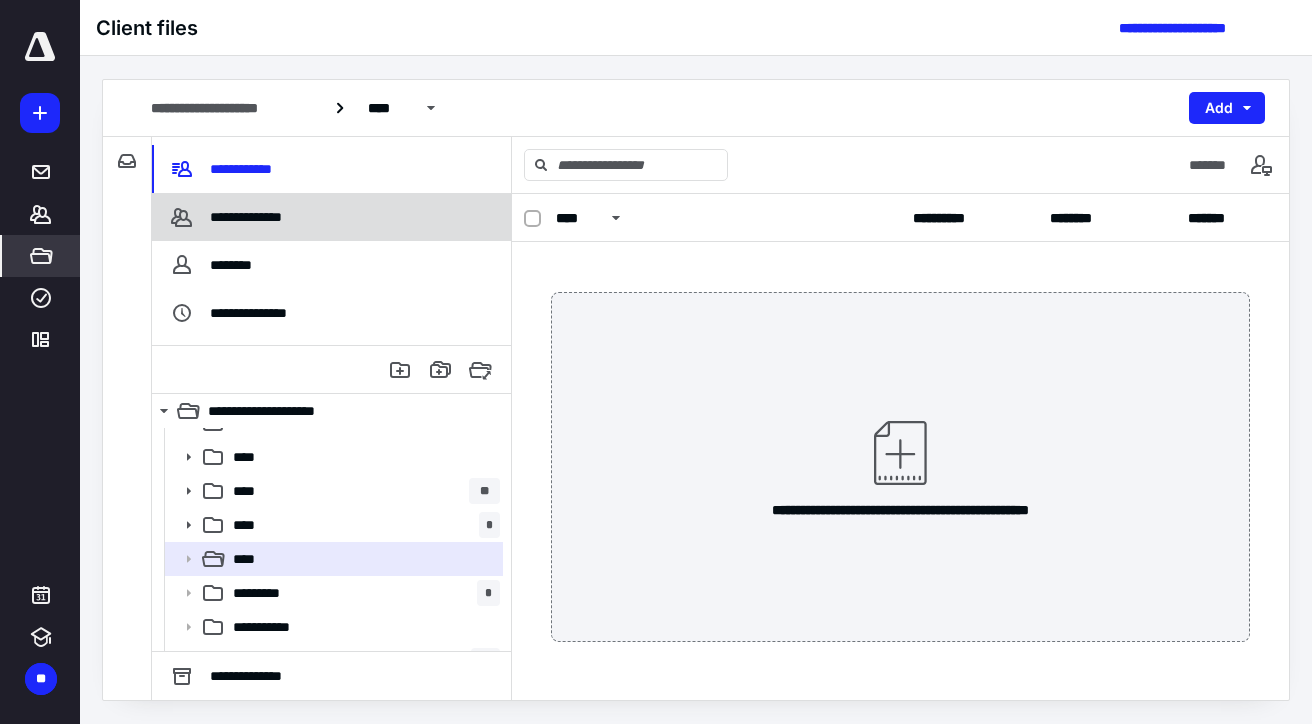 click on "**********" at bounding box center (250, 217) 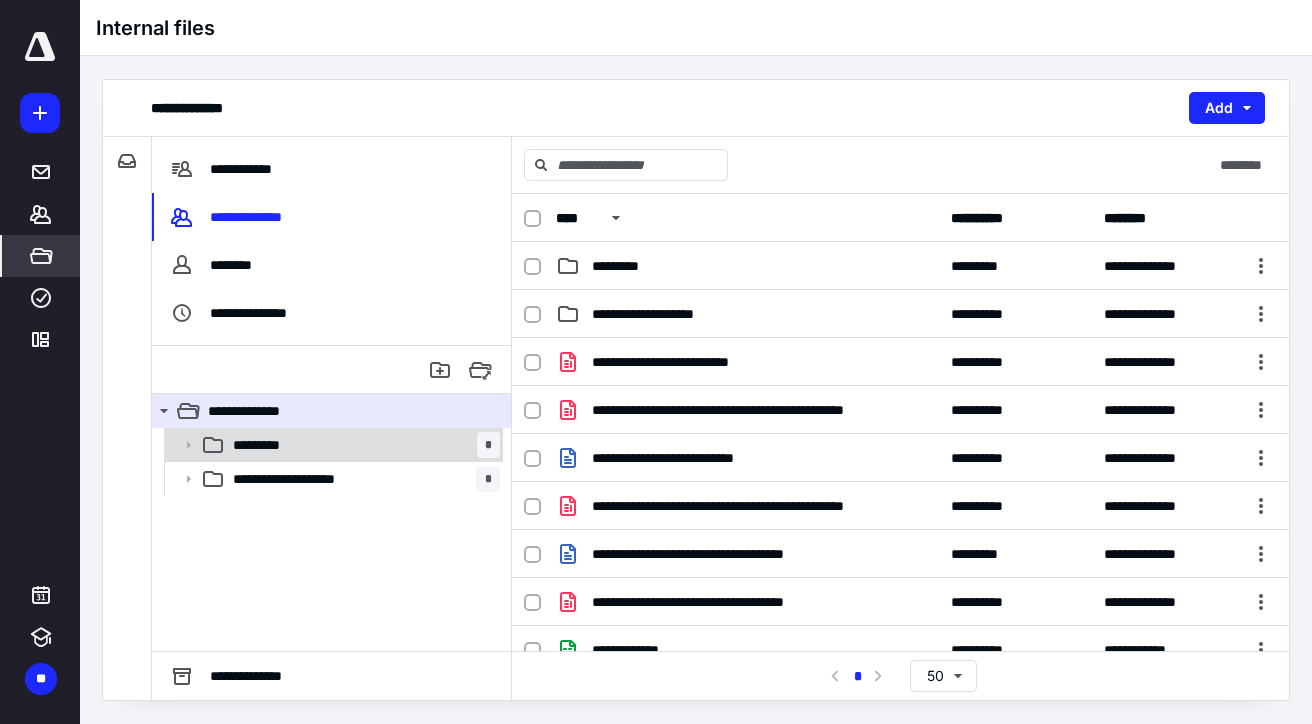 click on "********* *" at bounding box center [332, 445] 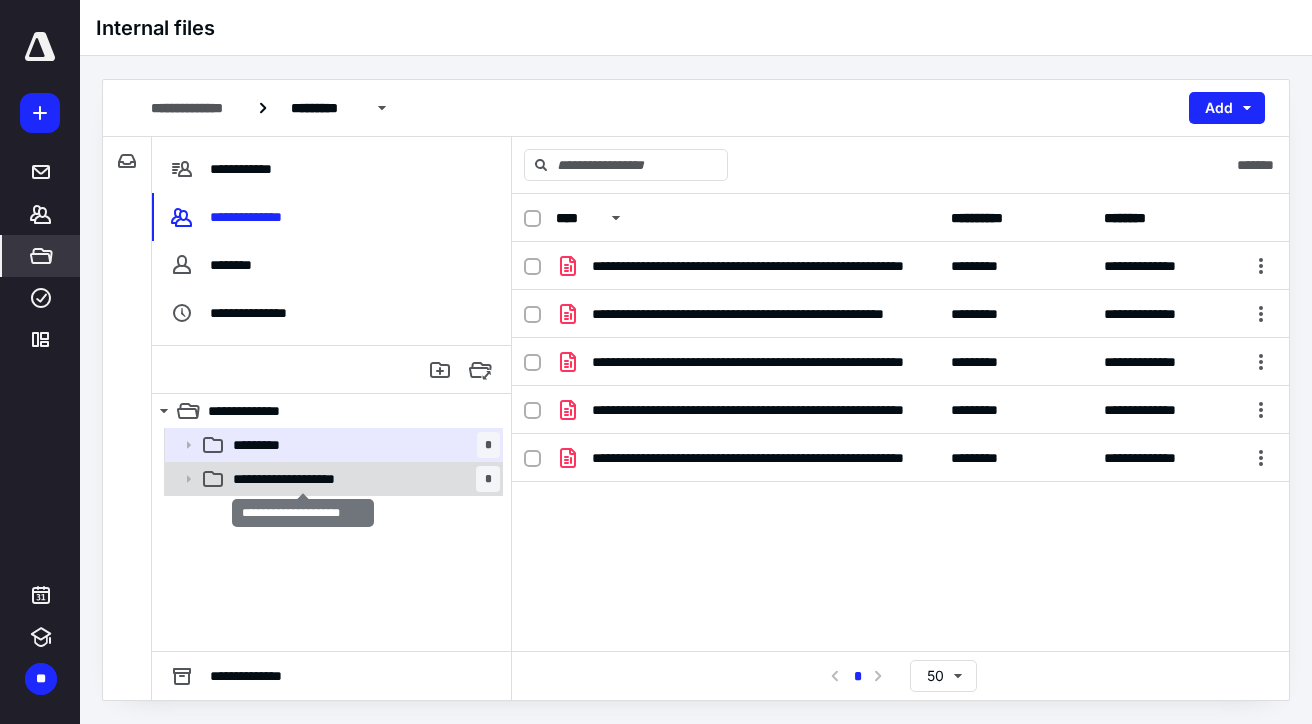 click on "**********" at bounding box center (303, 479) 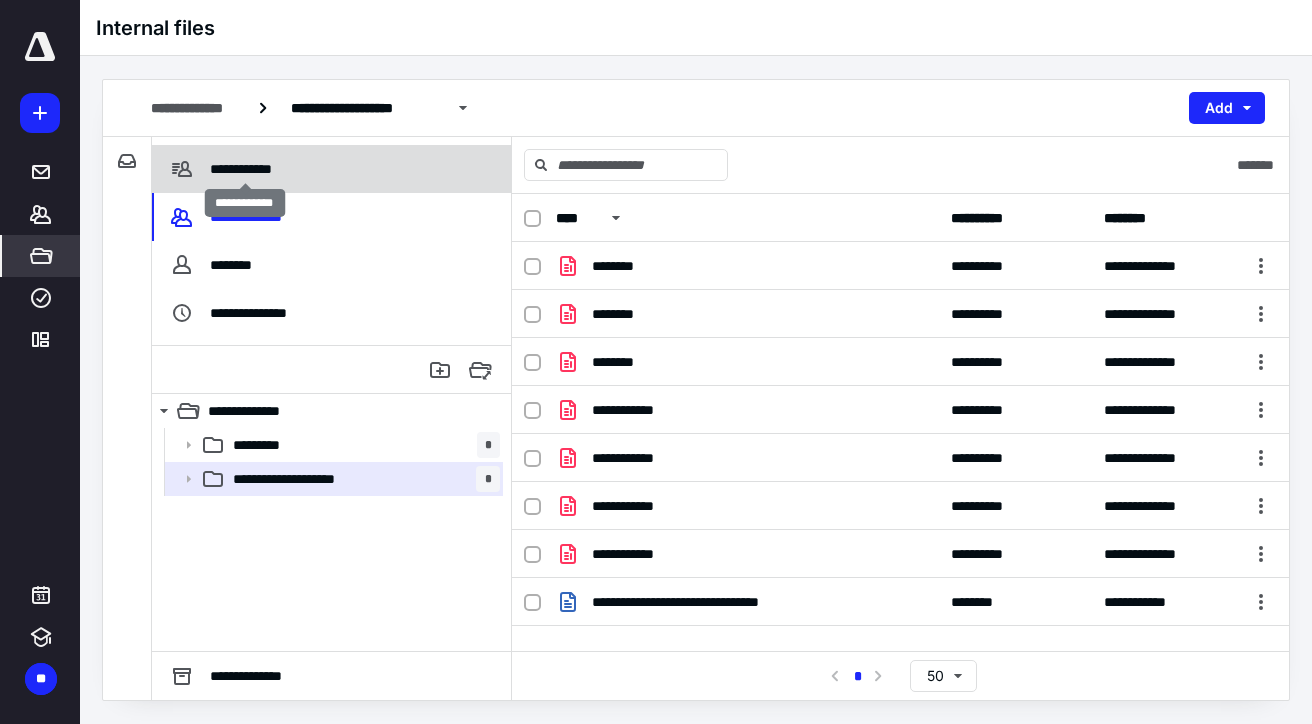 click on "**********" at bounding box center (244, 169) 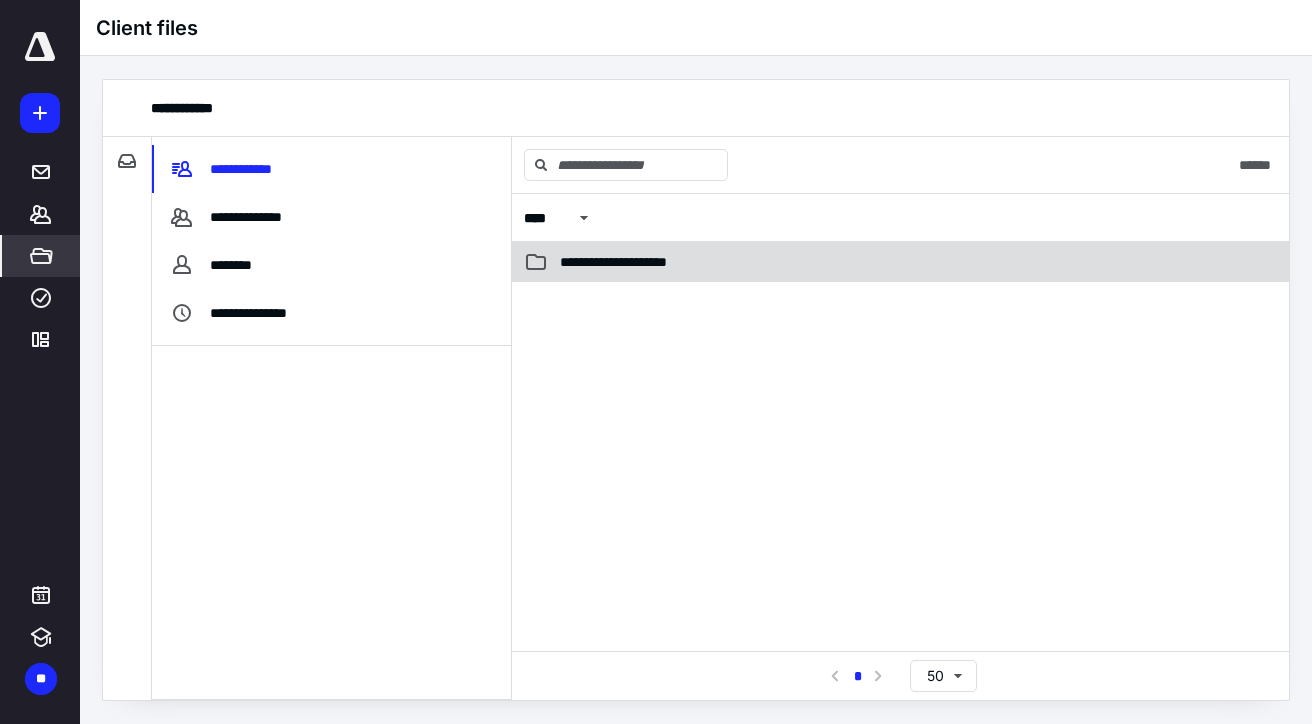 click on "**********" at bounding box center [639, 262] 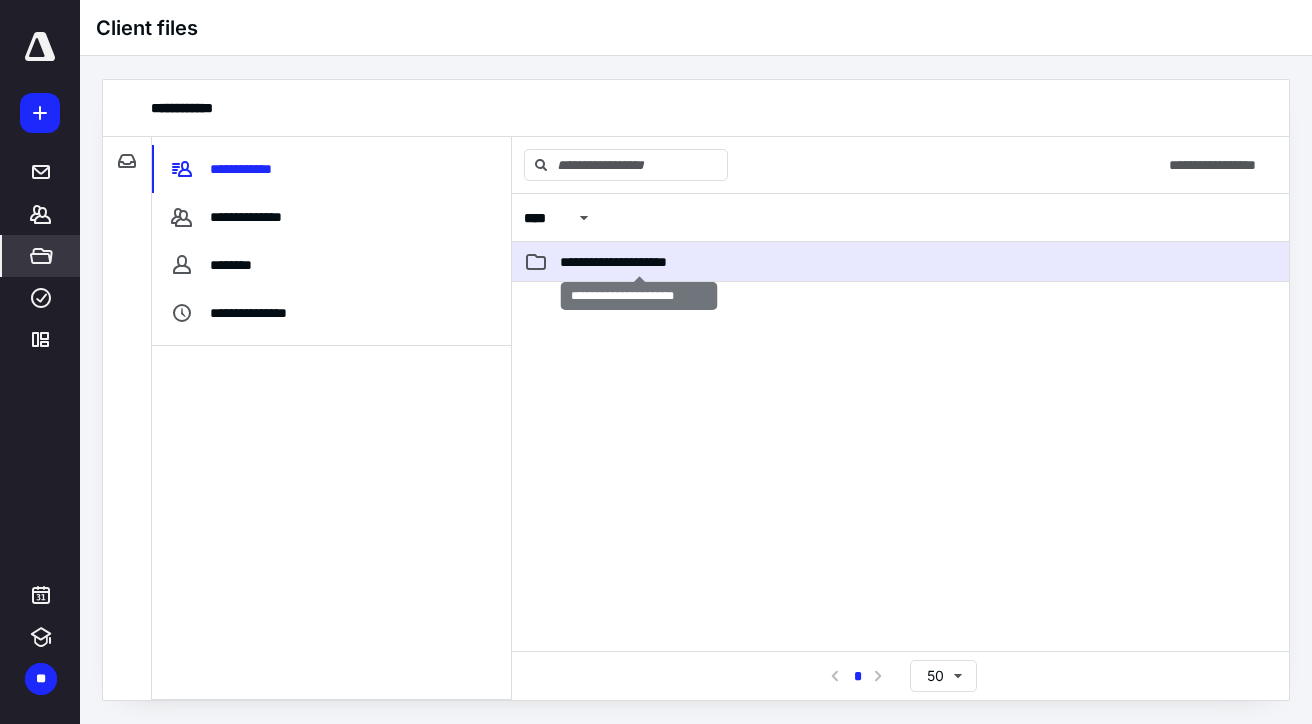 click on "**********" at bounding box center (639, 262) 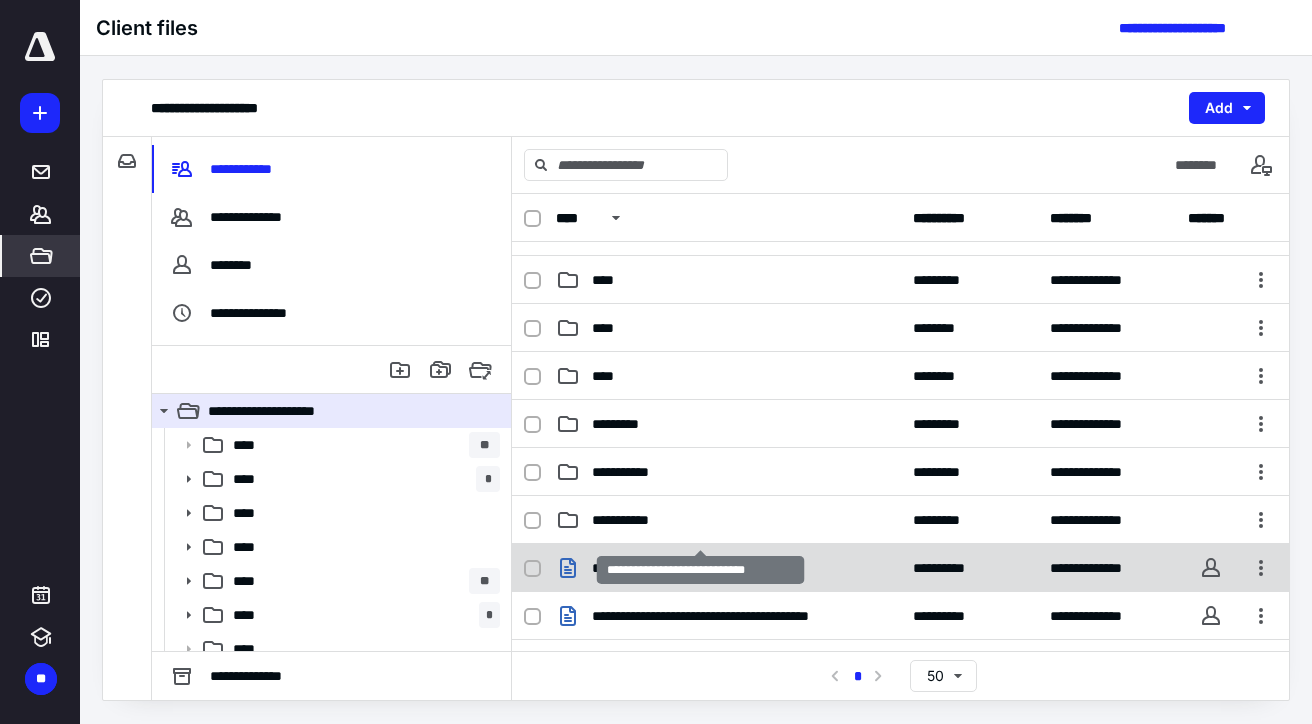 scroll, scrollTop: 0, scrollLeft: 0, axis: both 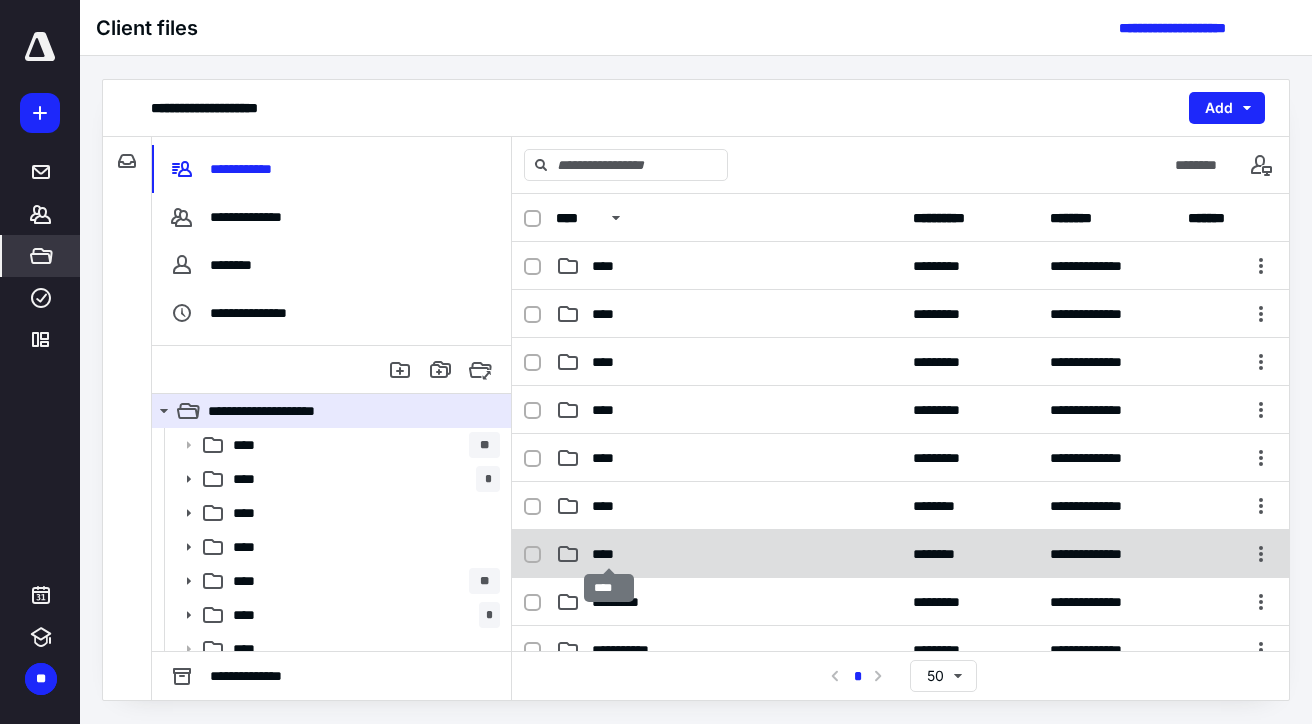 click on "****" at bounding box center (609, 554) 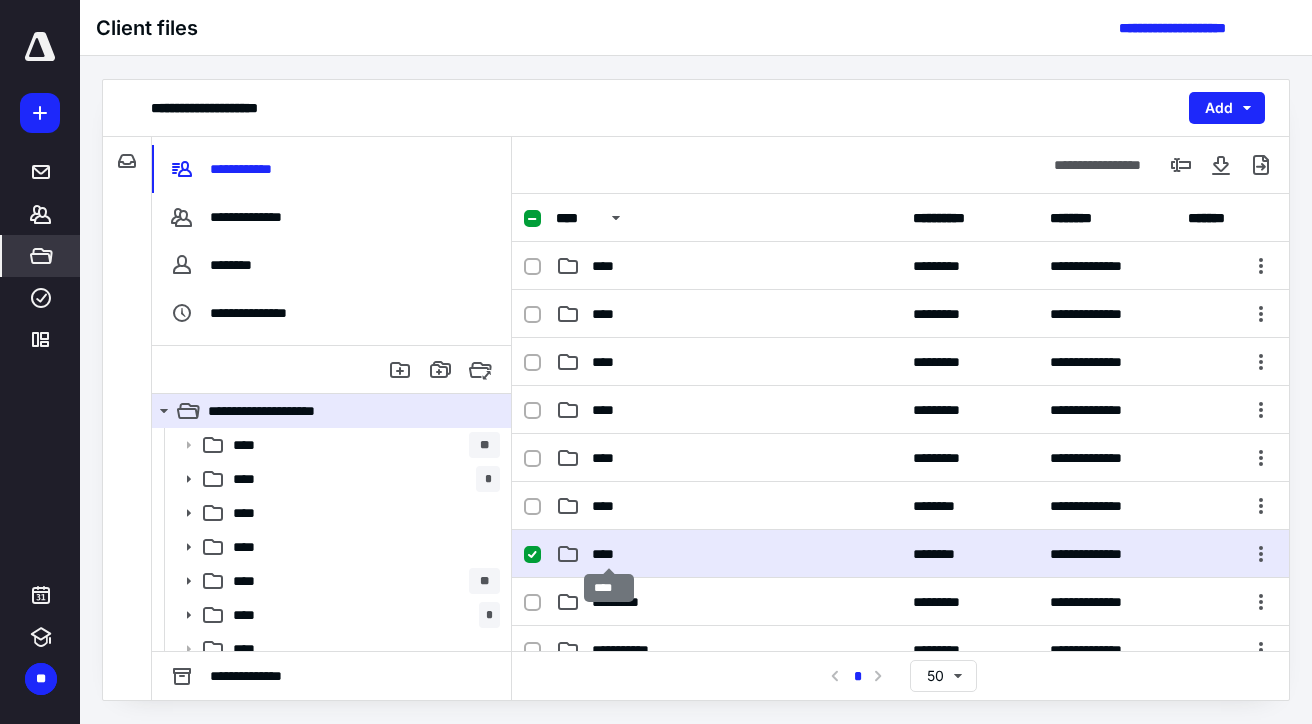 click on "****" at bounding box center [609, 554] 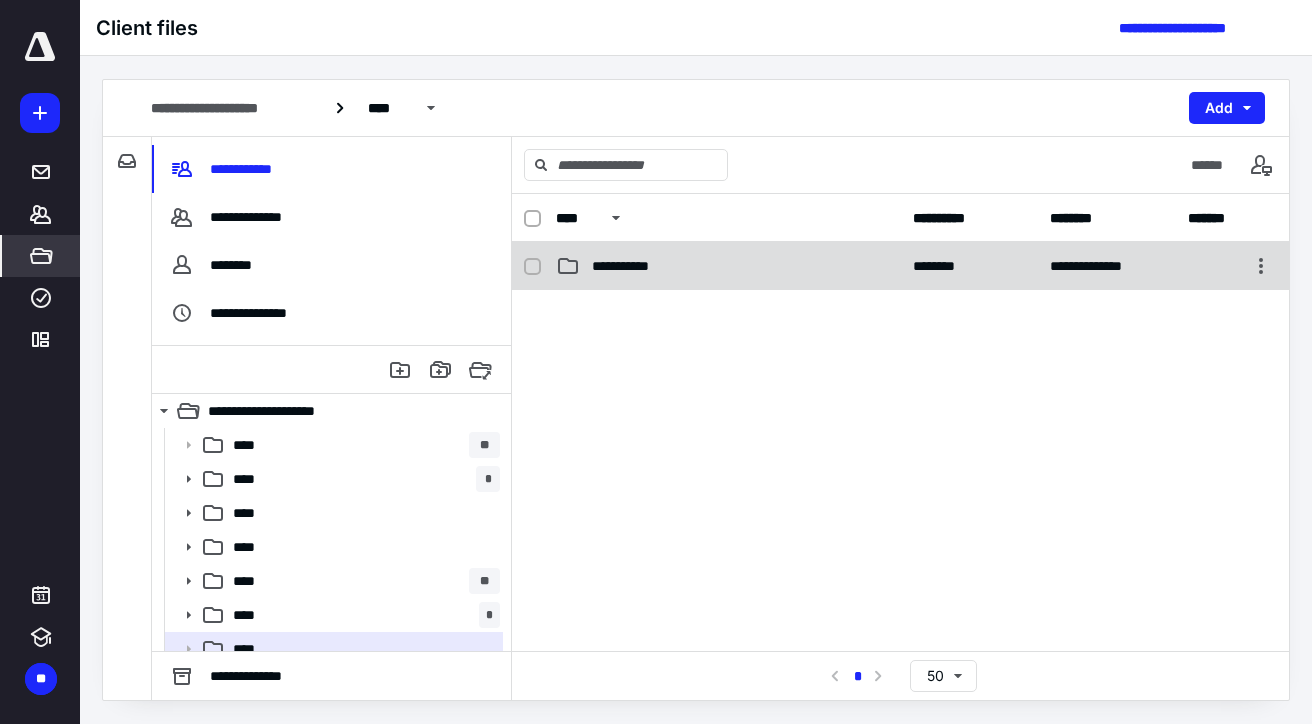 click on "**********" at bounding box center [635, 266] 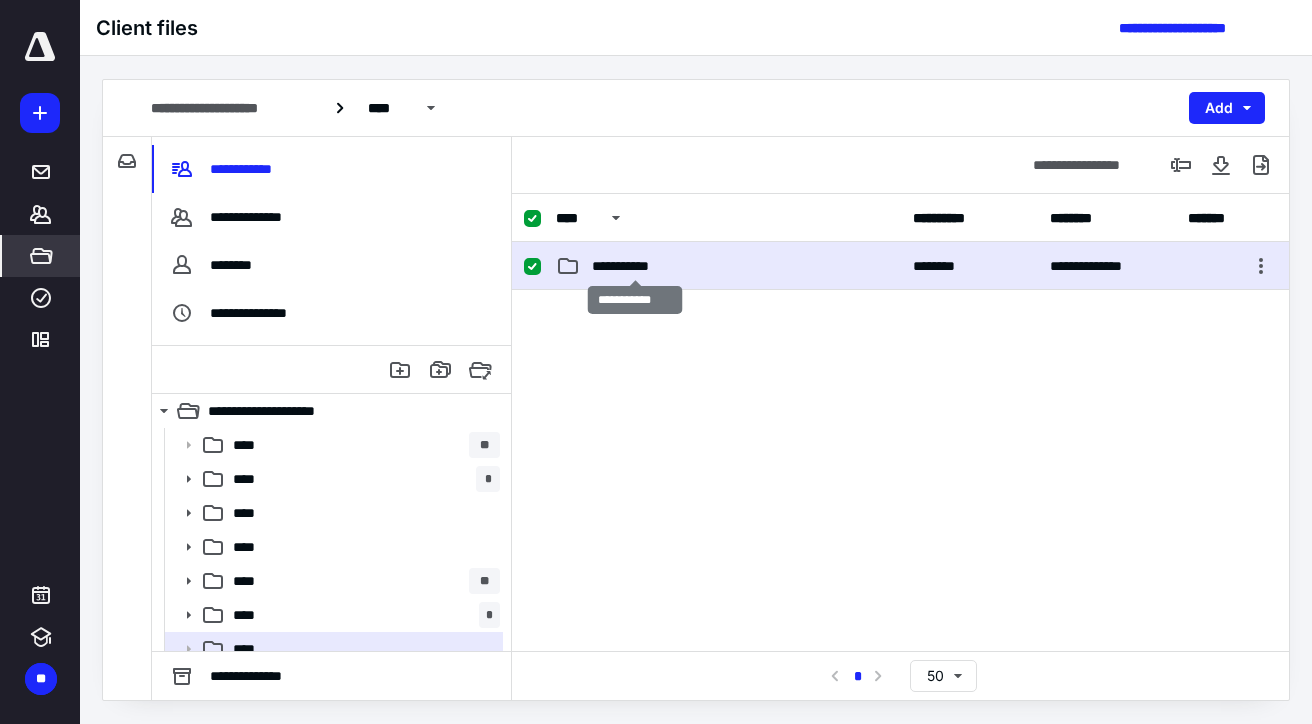 click on "**********" at bounding box center (635, 266) 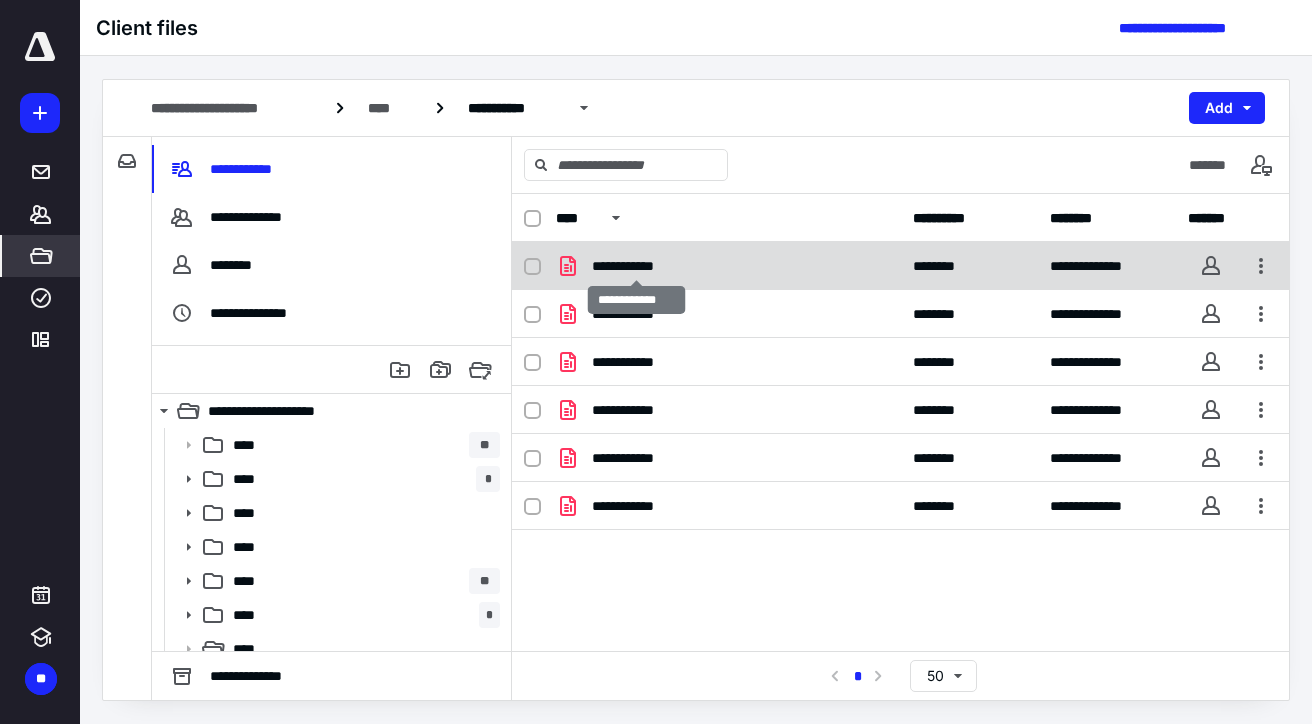 click on "**********" at bounding box center [636, 266] 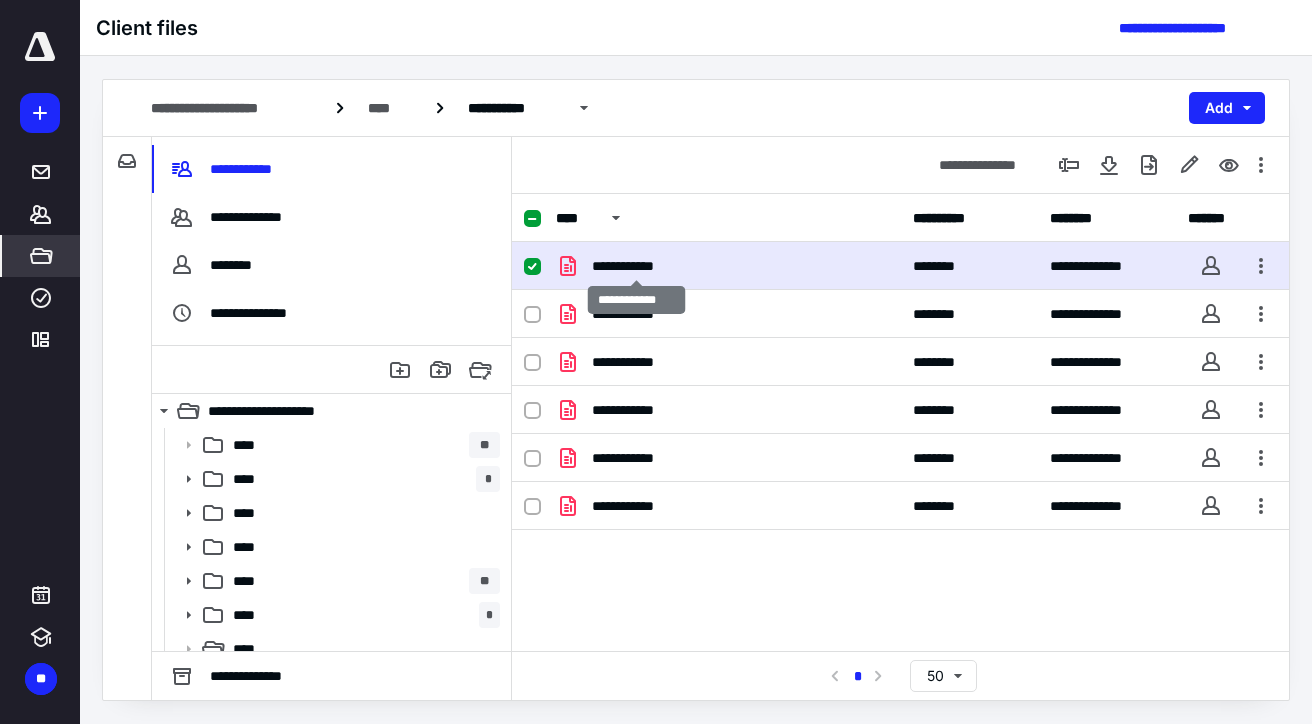 click on "**********" at bounding box center [636, 266] 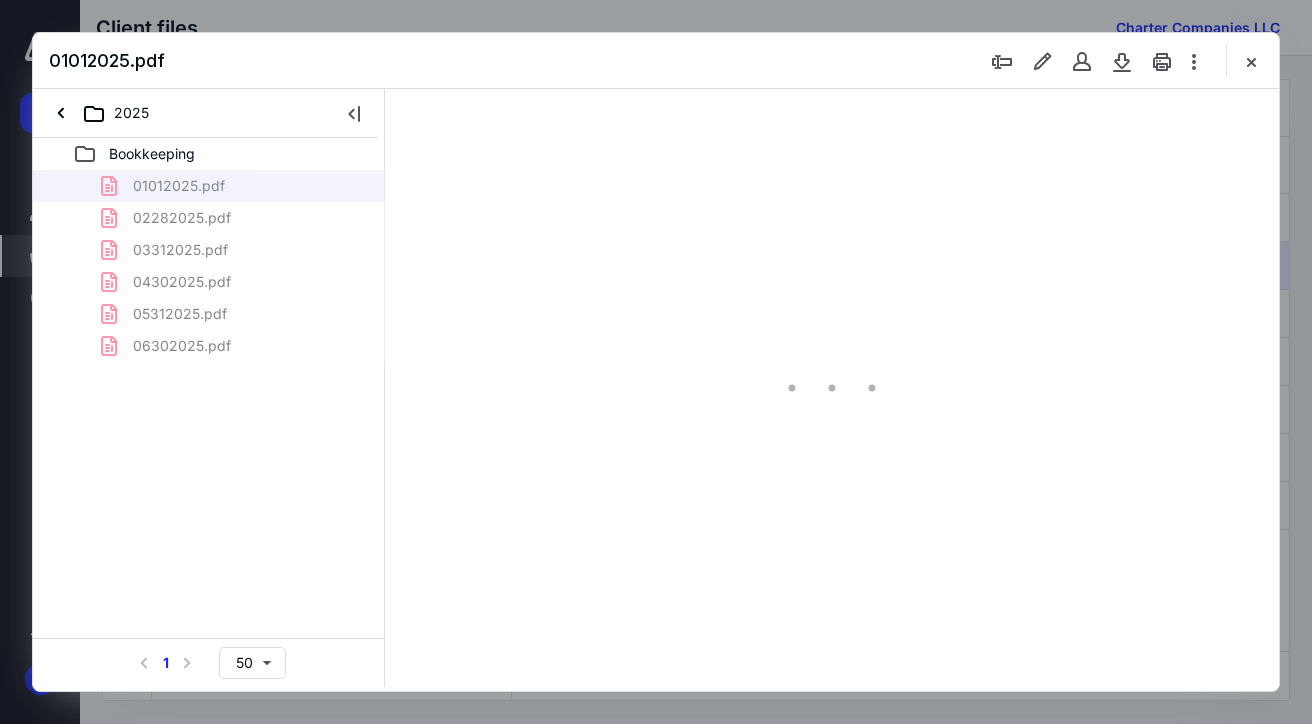 scroll, scrollTop: 0, scrollLeft: 0, axis: both 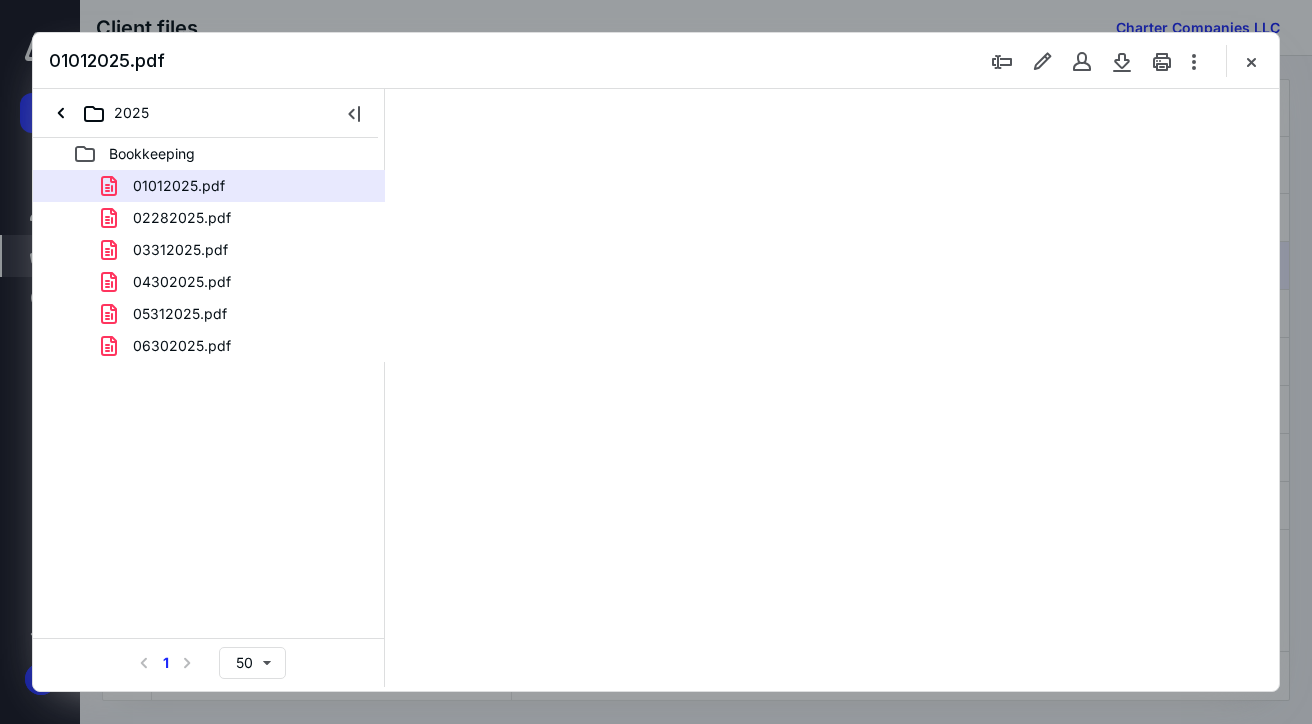 type on "62" 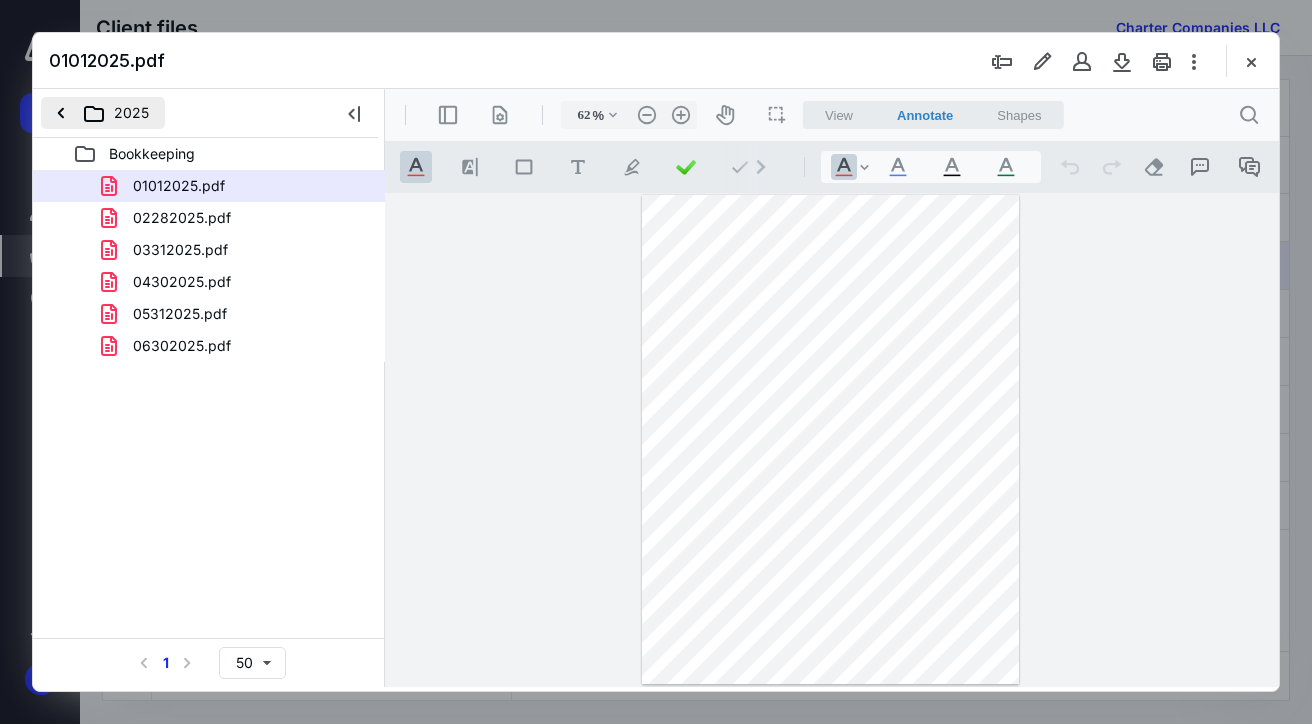 click on "2025" at bounding box center (103, 113) 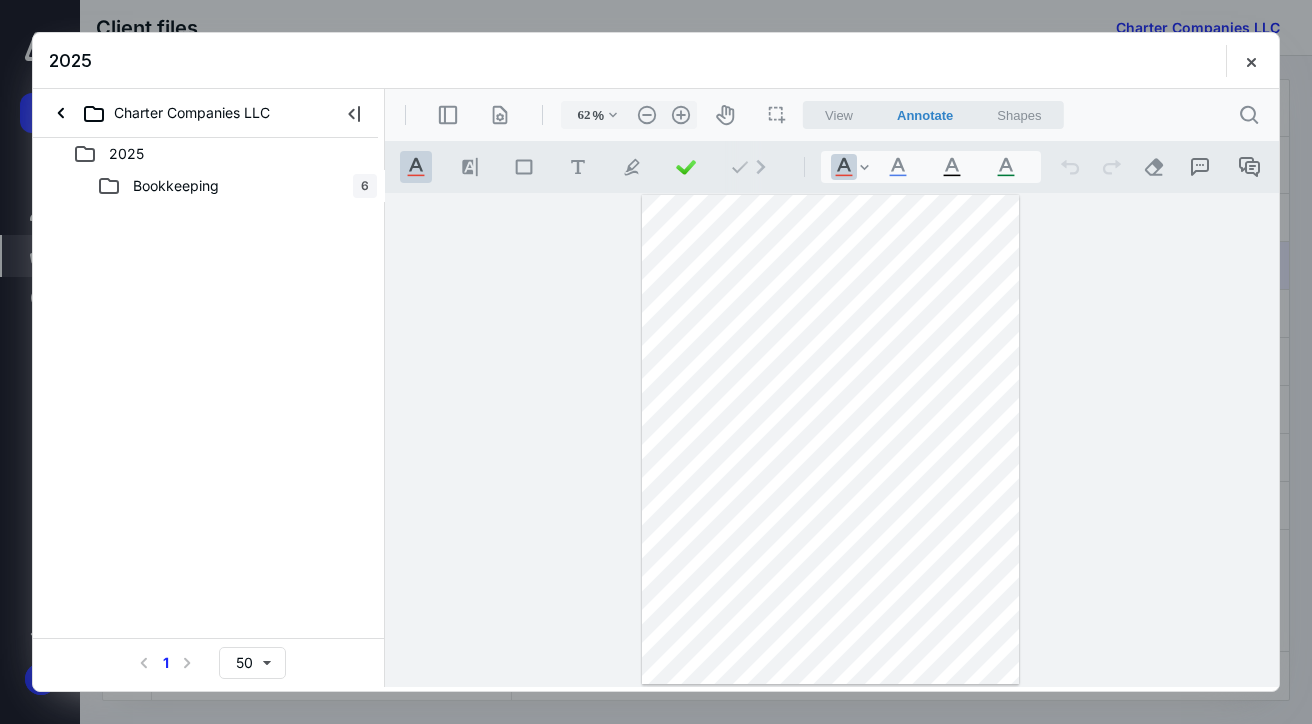 click on "2025" at bounding box center [126, 154] 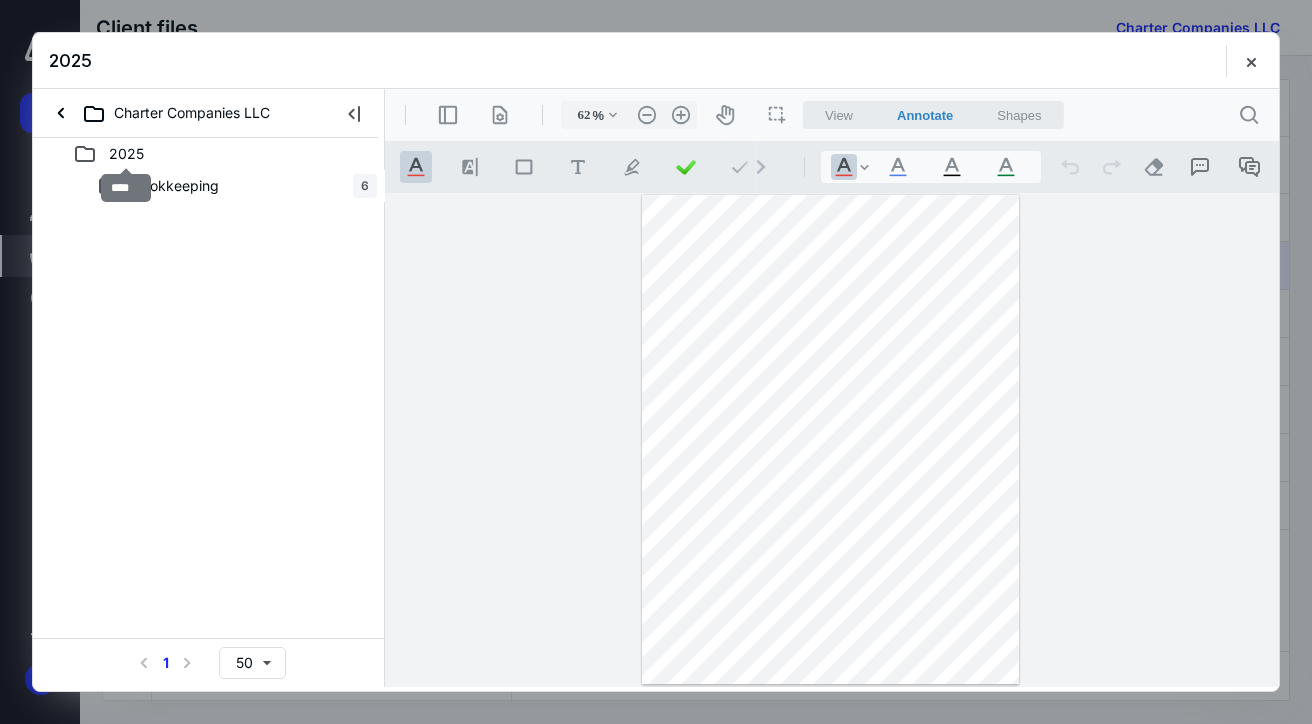 click on "2025" at bounding box center (126, 154) 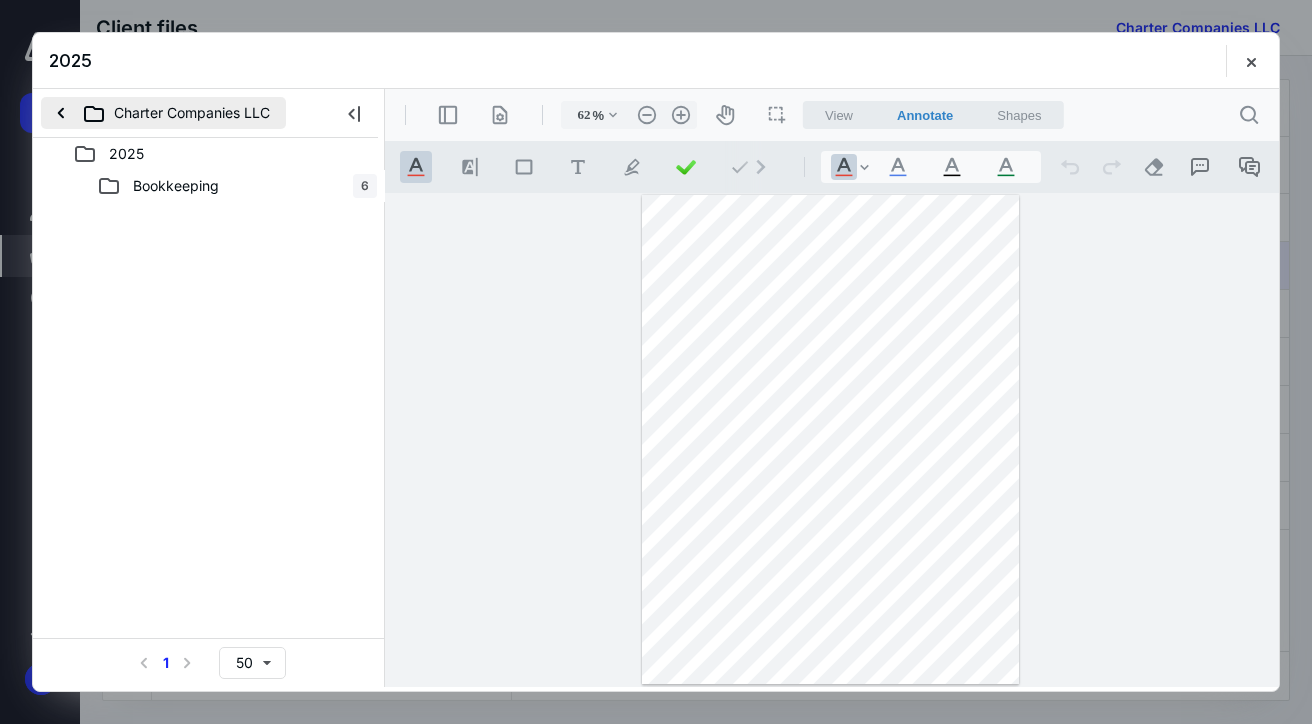 click on "Charter Companies LLC" at bounding box center [163, 113] 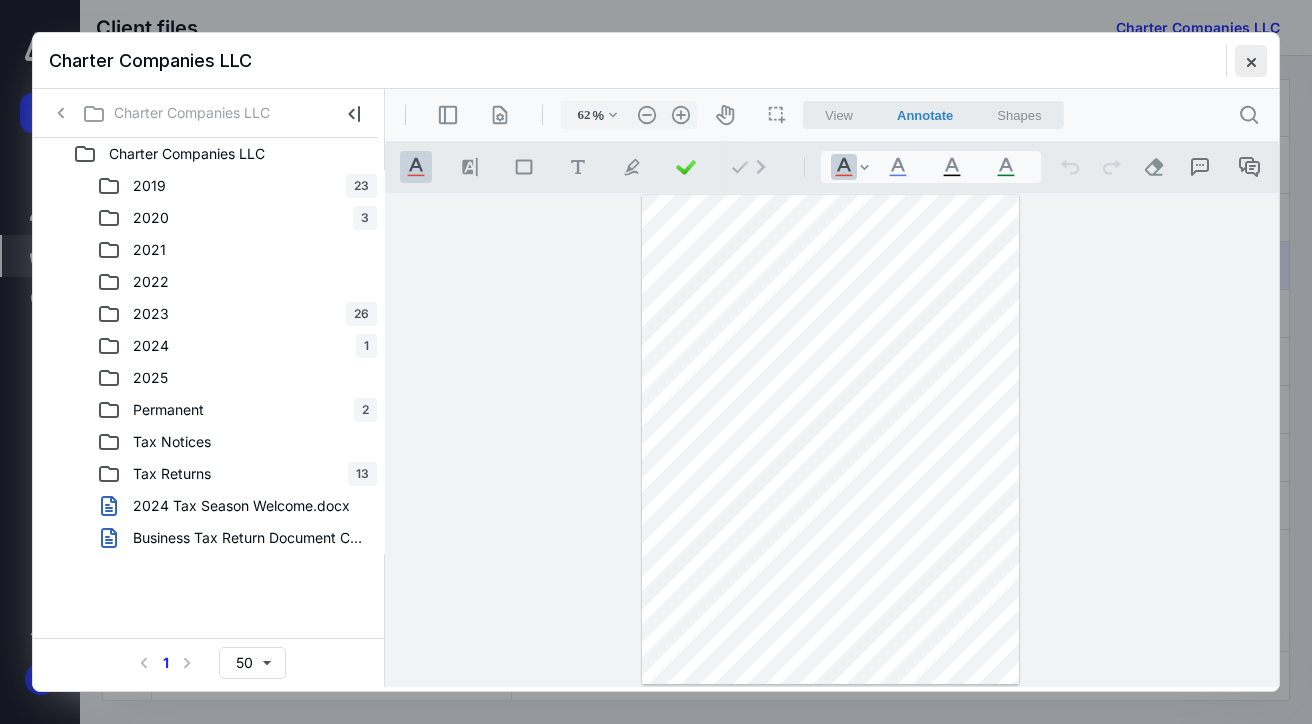 click at bounding box center [1251, 61] 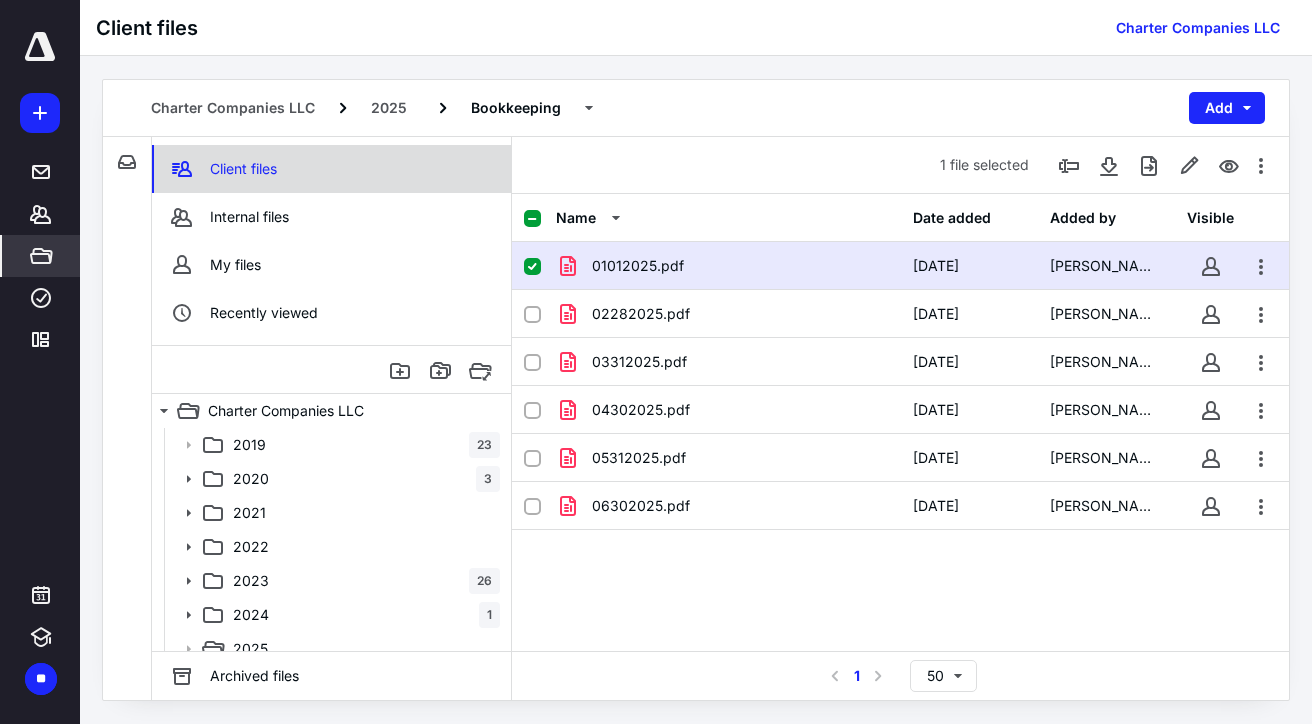 click on "Client files" at bounding box center [243, 169] 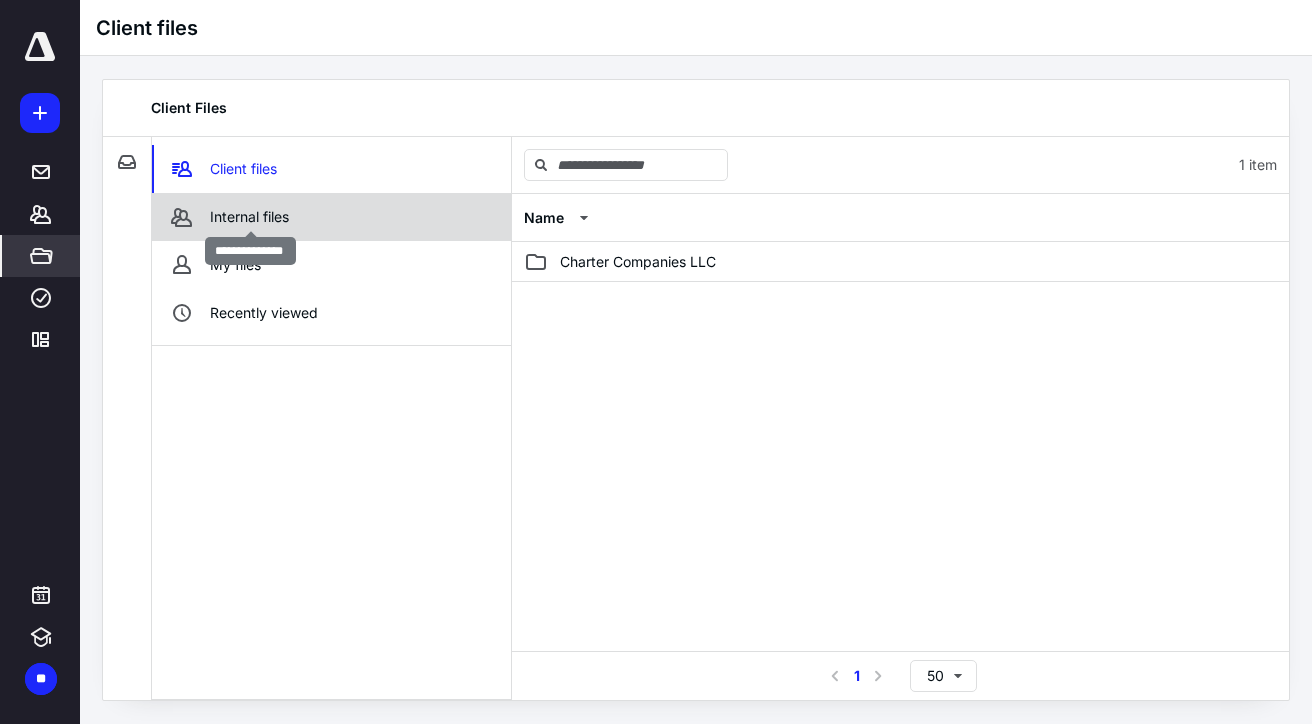 click on "Internal files" at bounding box center [249, 217] 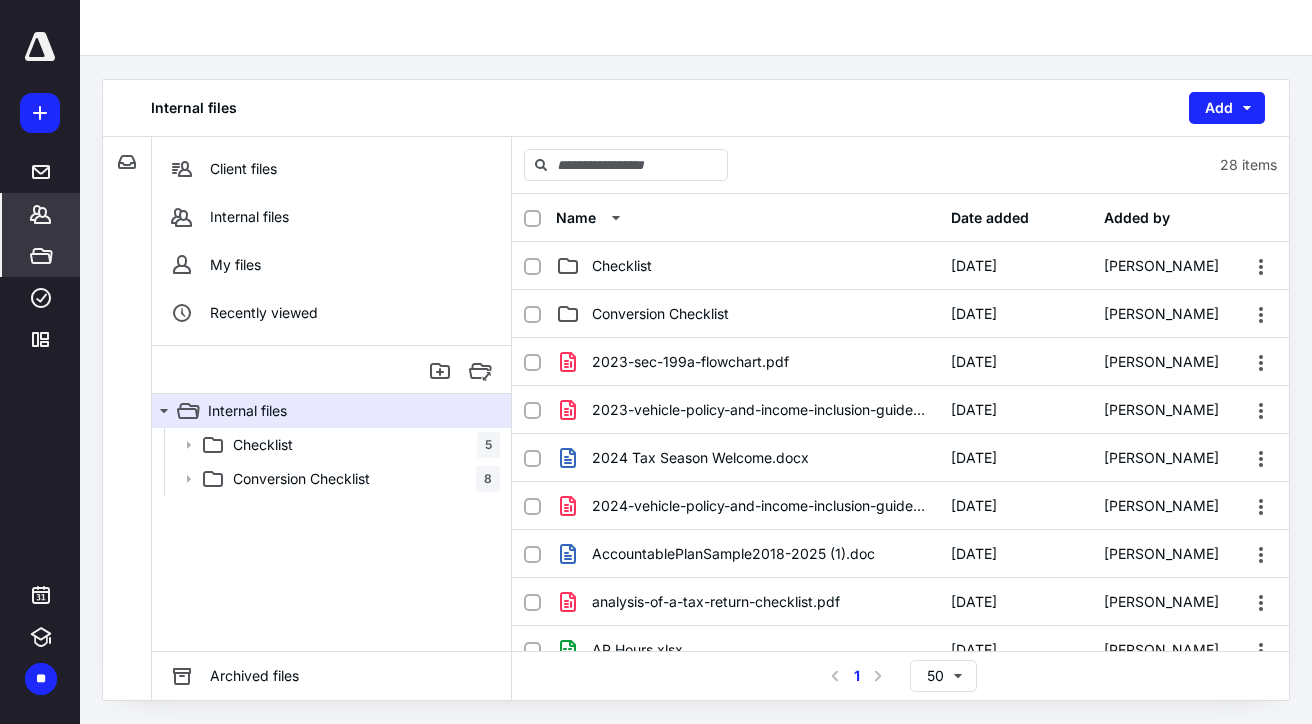 click 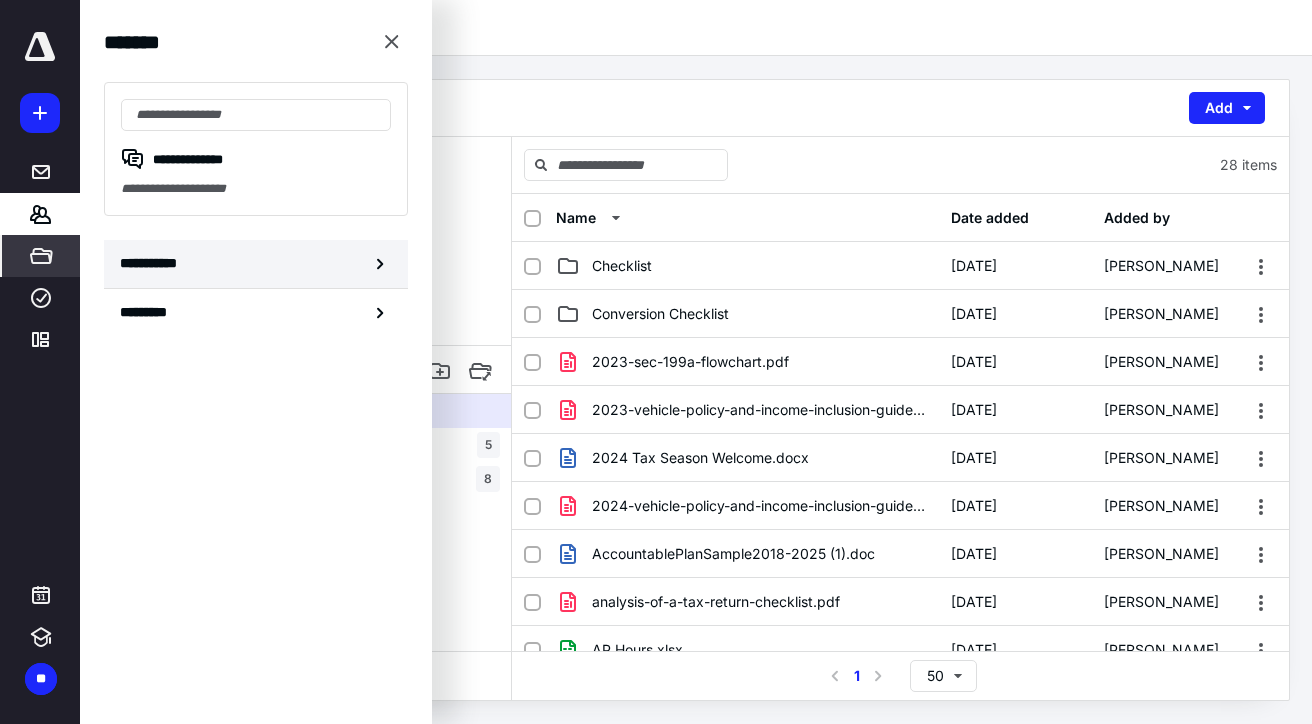 click on "**********" at bounding box center (153, 263) 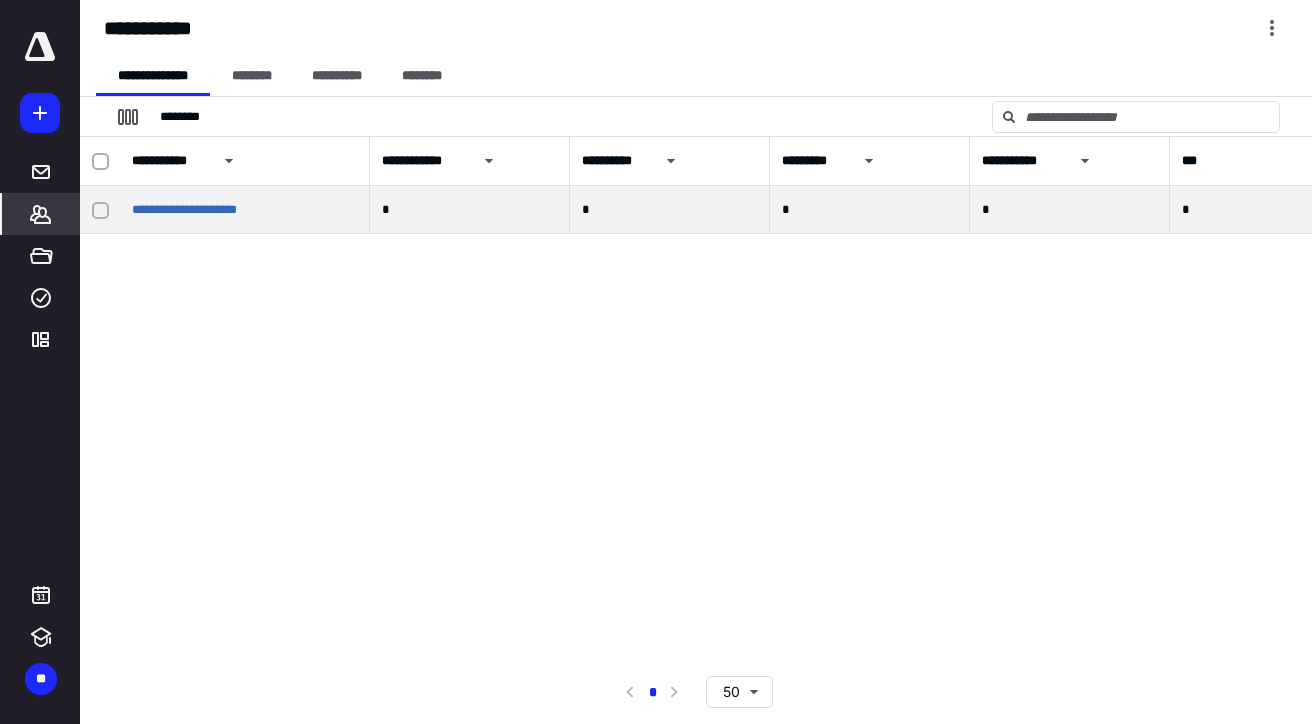 click on "**********" at bounding box center (245, 210) 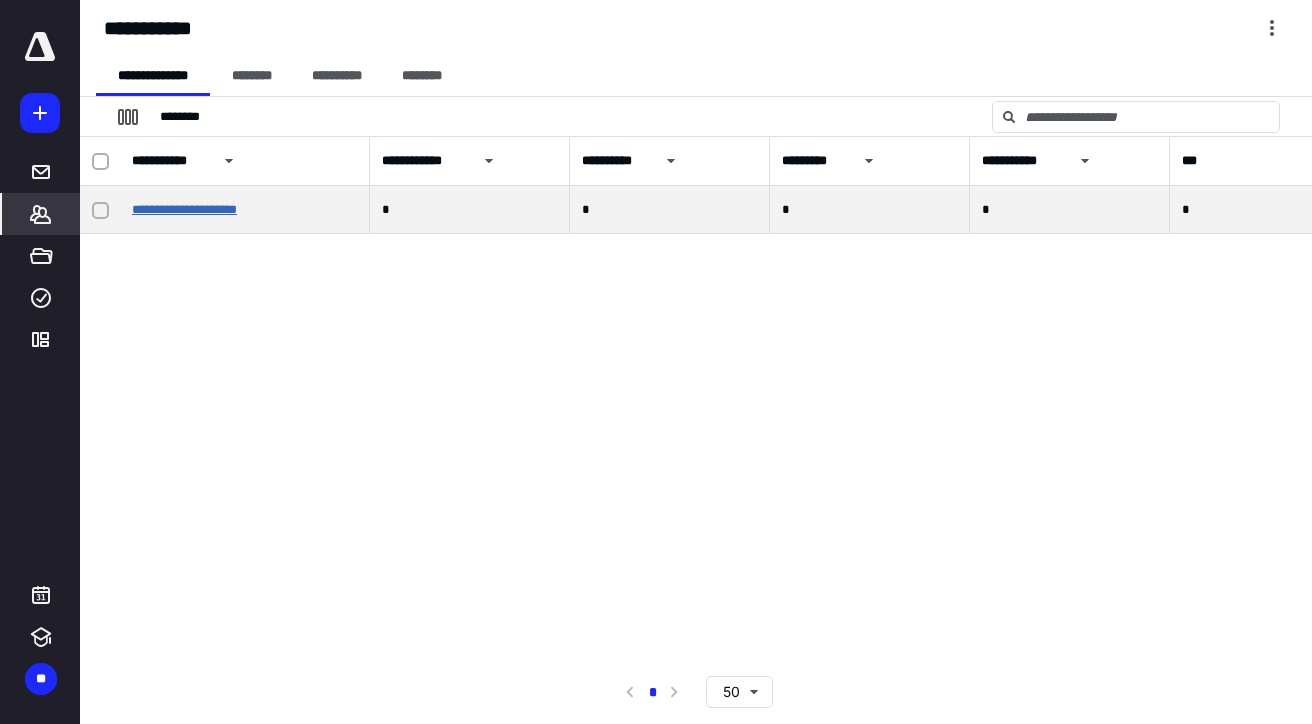 click on "**********" at bounding box center [184, 209] 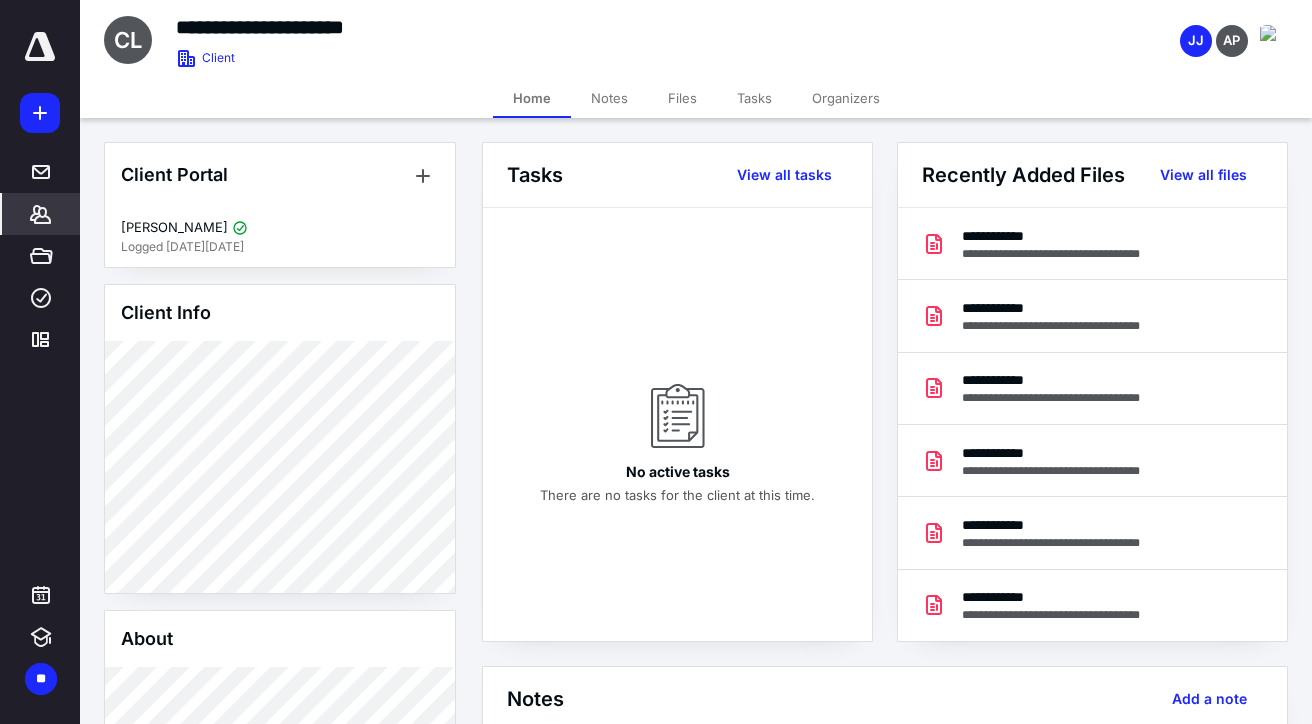 click on "Notes" at bounding box center [609, 98] 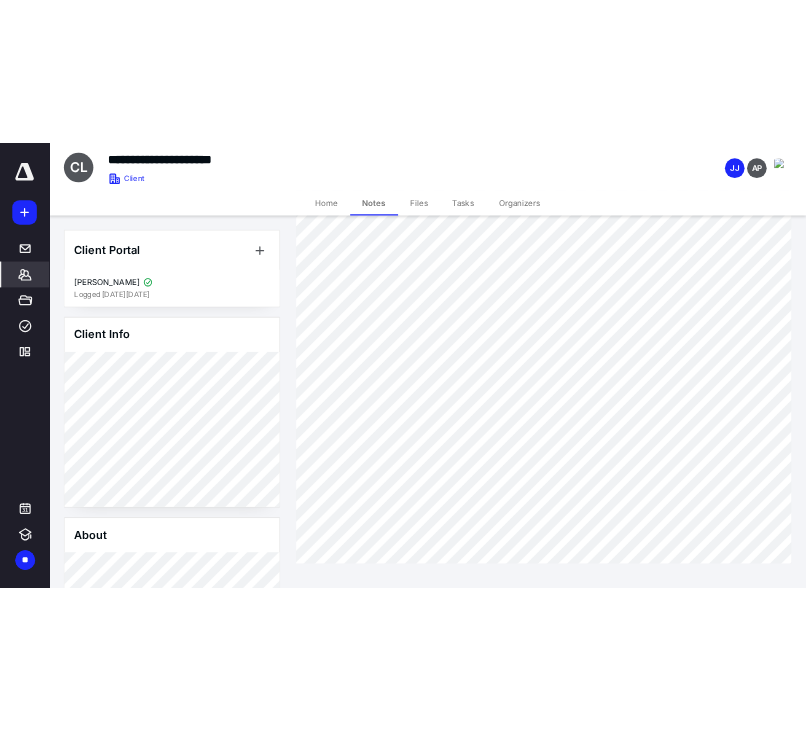 scroll, scrollTop: 198, scrollLeft: 0, axis: vertical 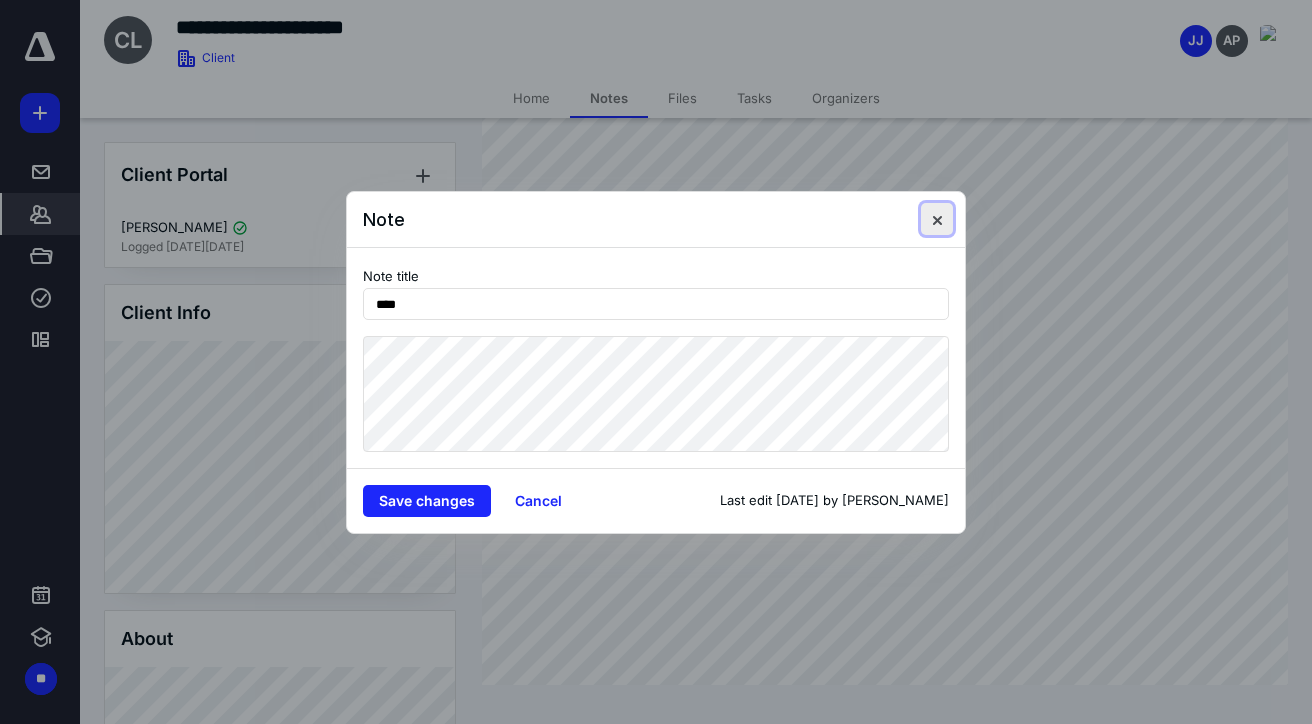 click at bounding box center [937, 219] 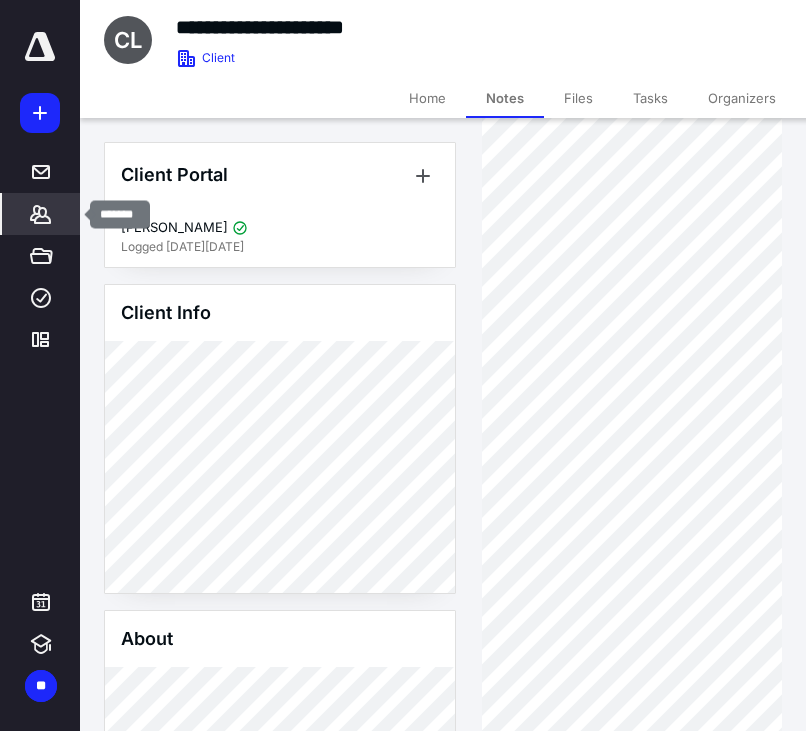 click 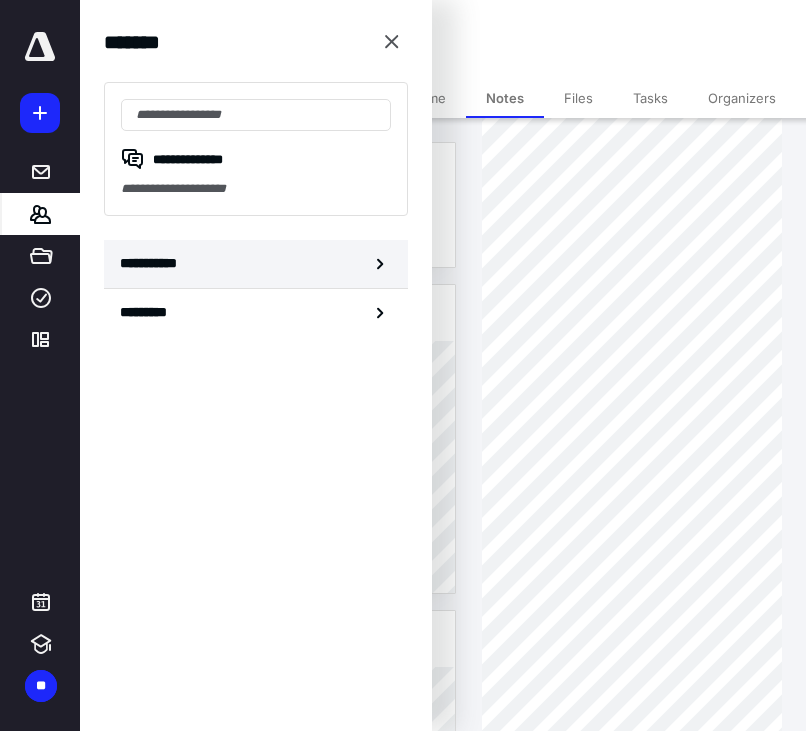 click on "**********" at bounding box center [153, 263] 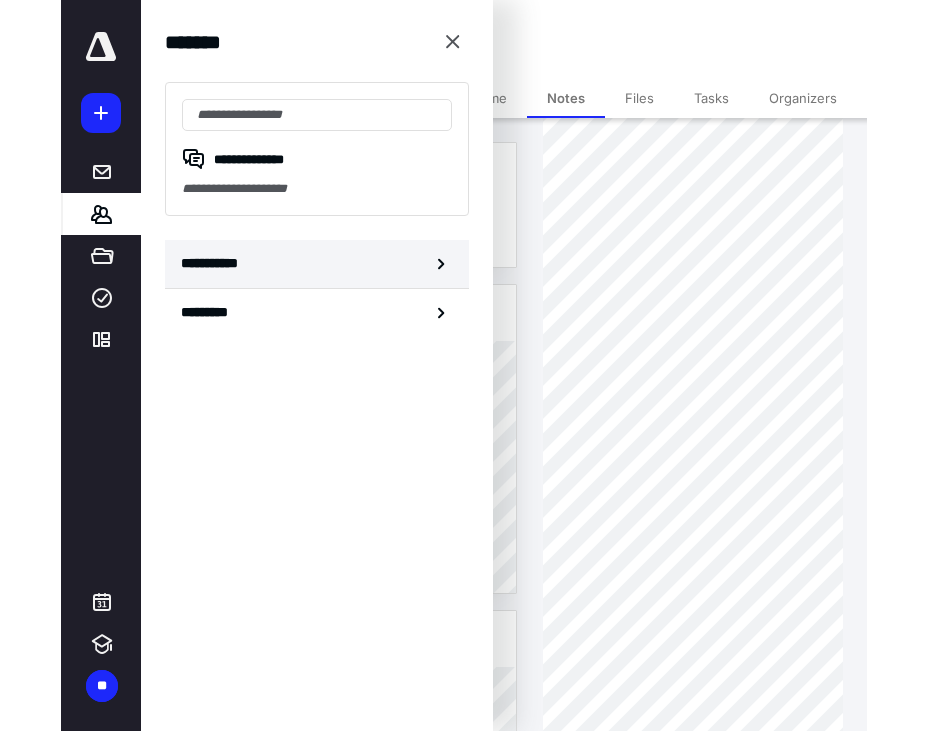 scroll, scrollTop: 0, scrollLeft: 0, axis: both 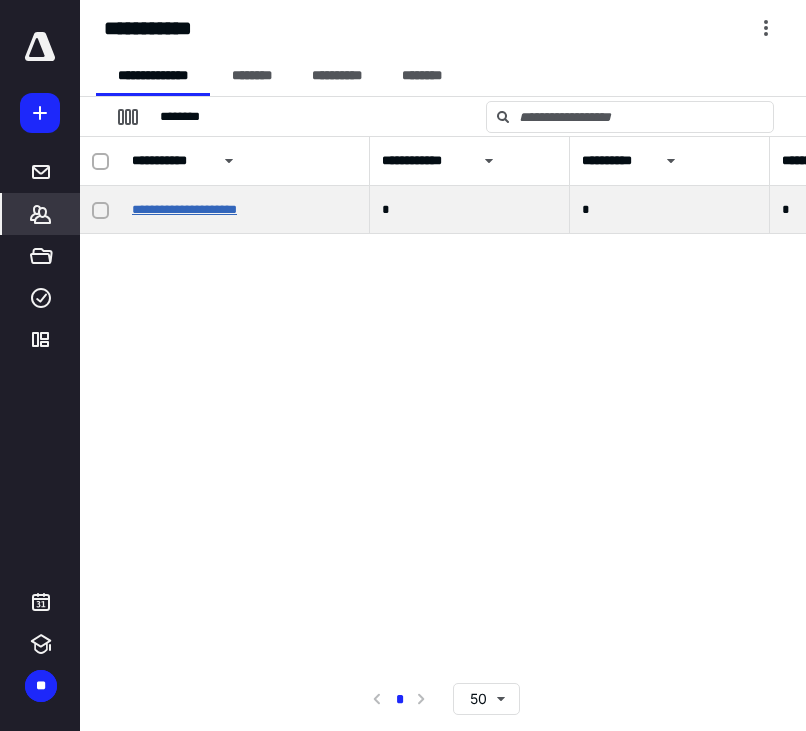 click on "**********" at bounding box center (184, 209) 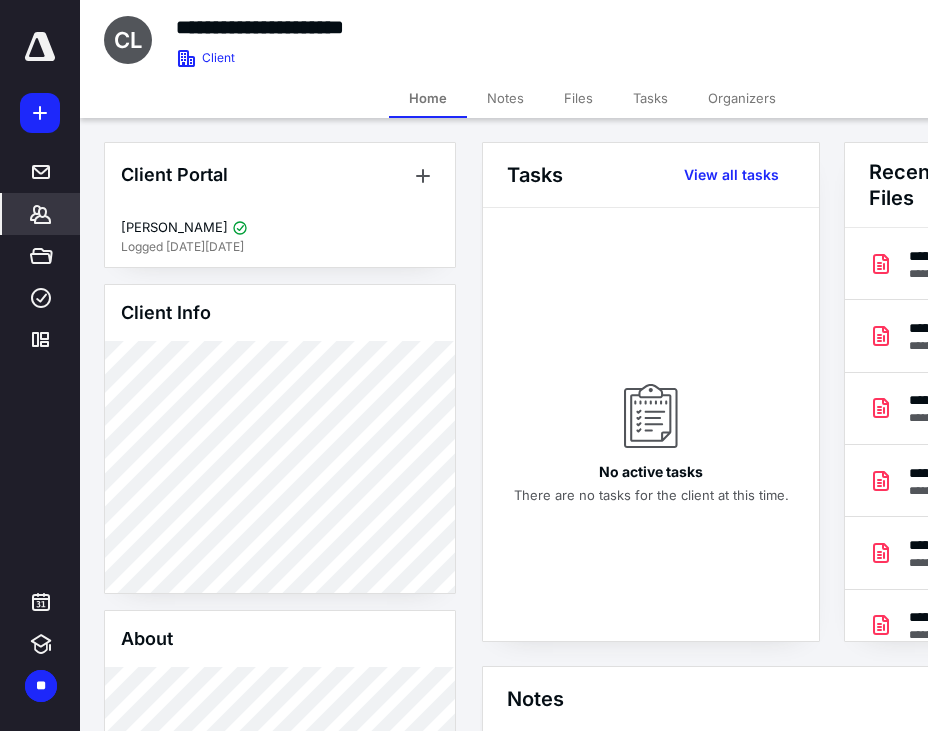 click on "Files" at bounding box center [578, 98] 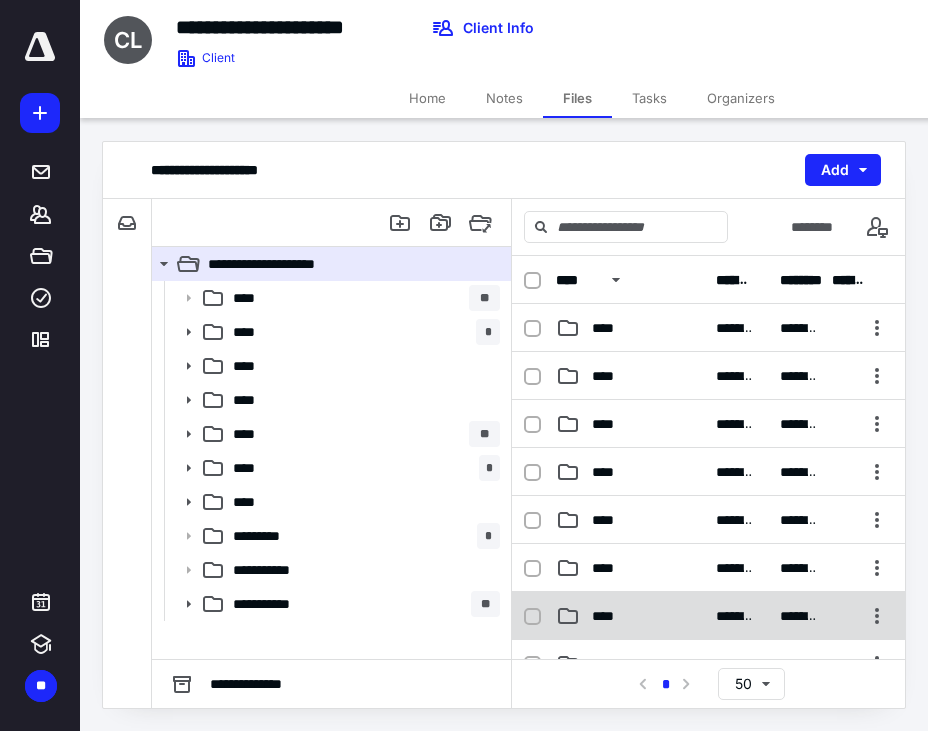 click on "****" at bounding box center (609, 616) 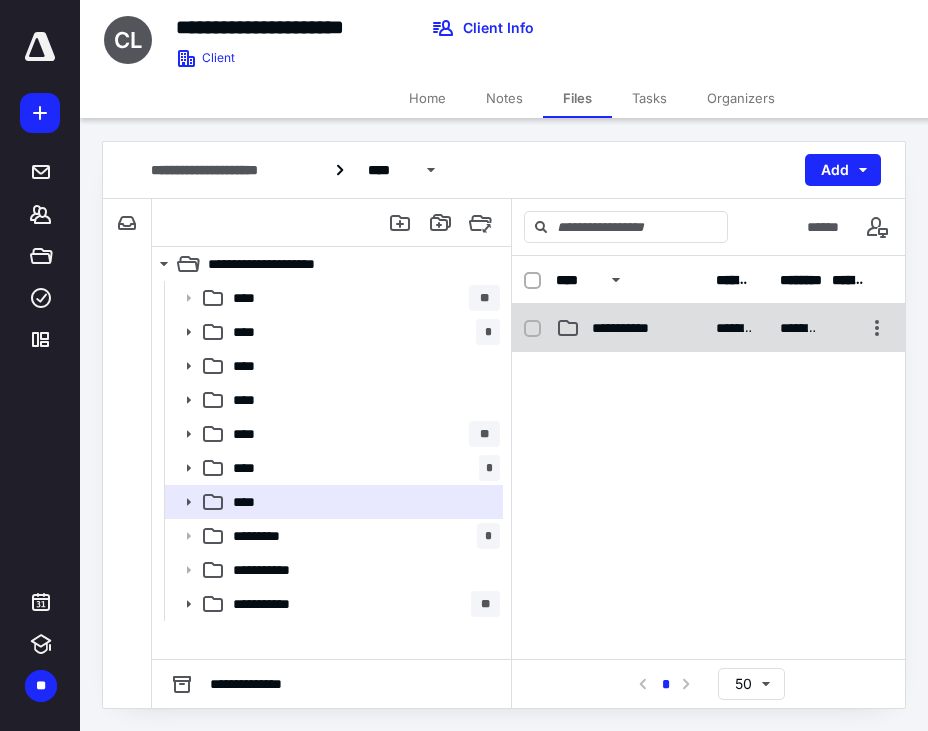 click on "**********" at bounding box center (635, 328) 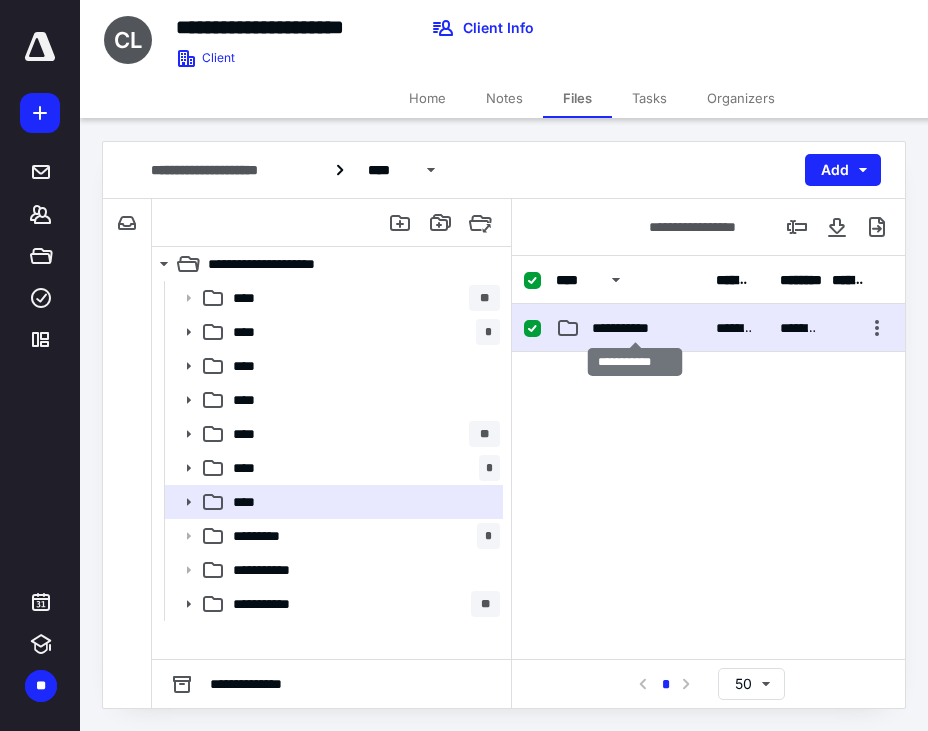 click on "**********" at bounding box center (635, 328) 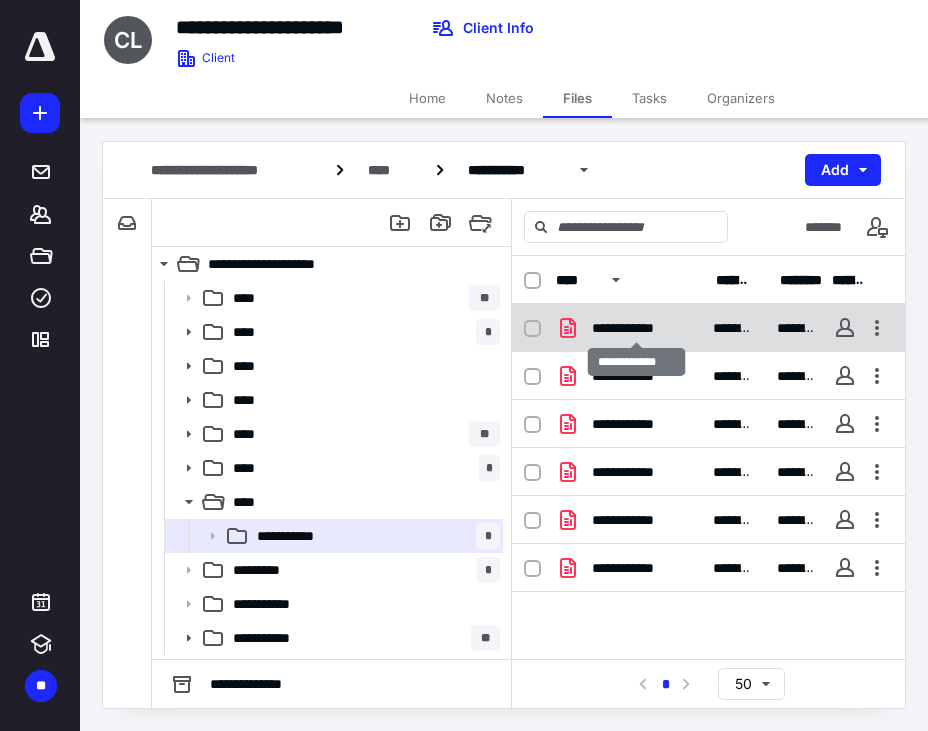 click on "**********" at bounding box center (636, 328) 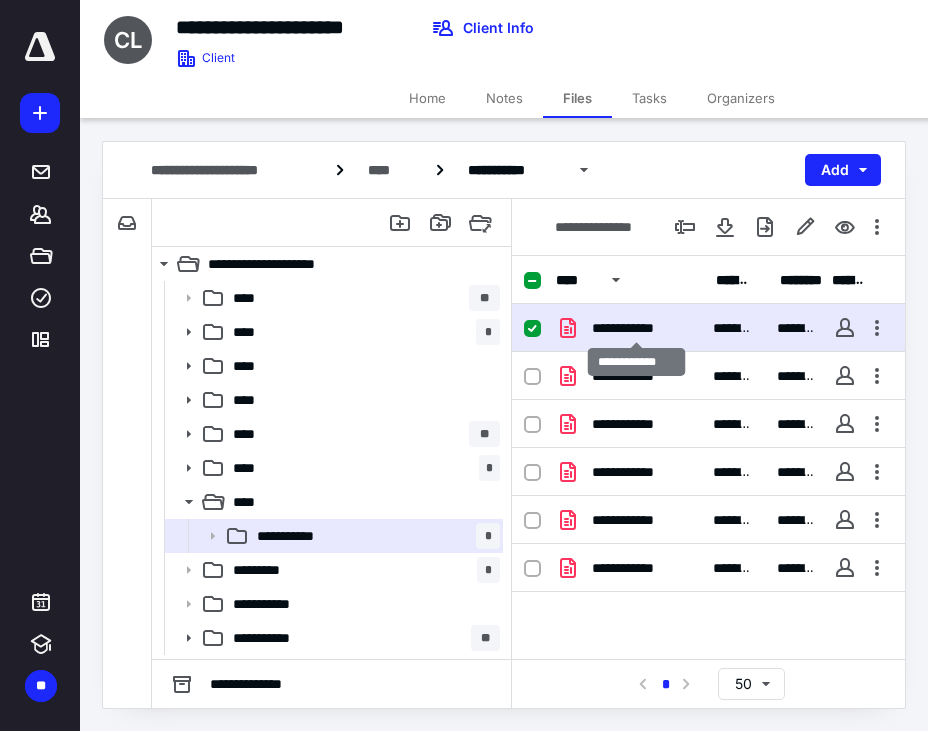 click on "**********" at bounding box center (636, 328) 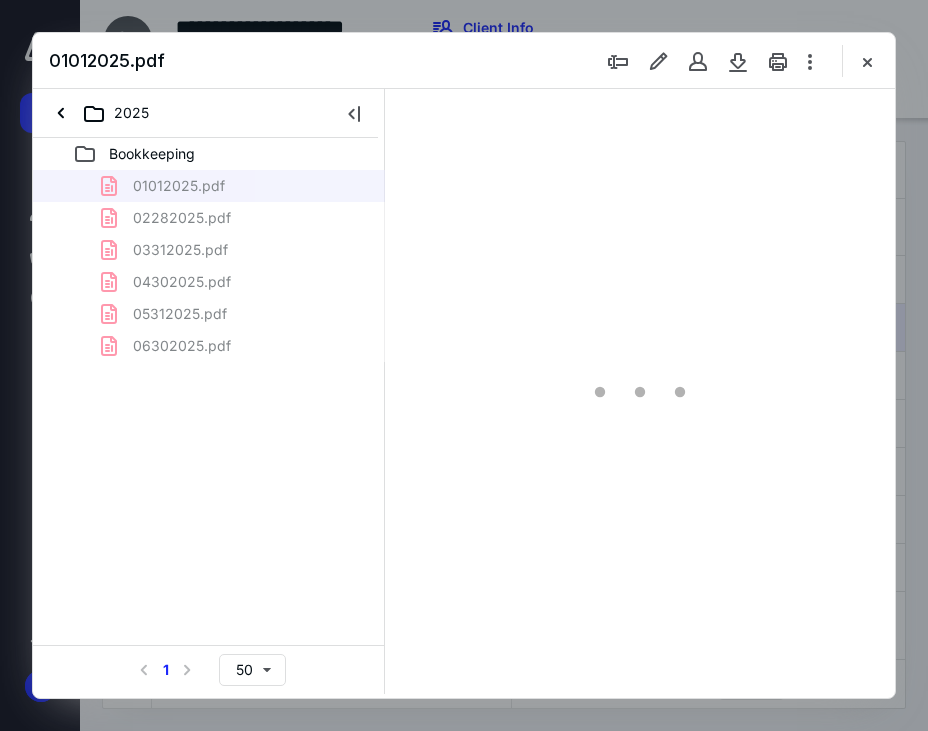 scroll, scrollTop: 0, scrollLeft: 0, axis: both 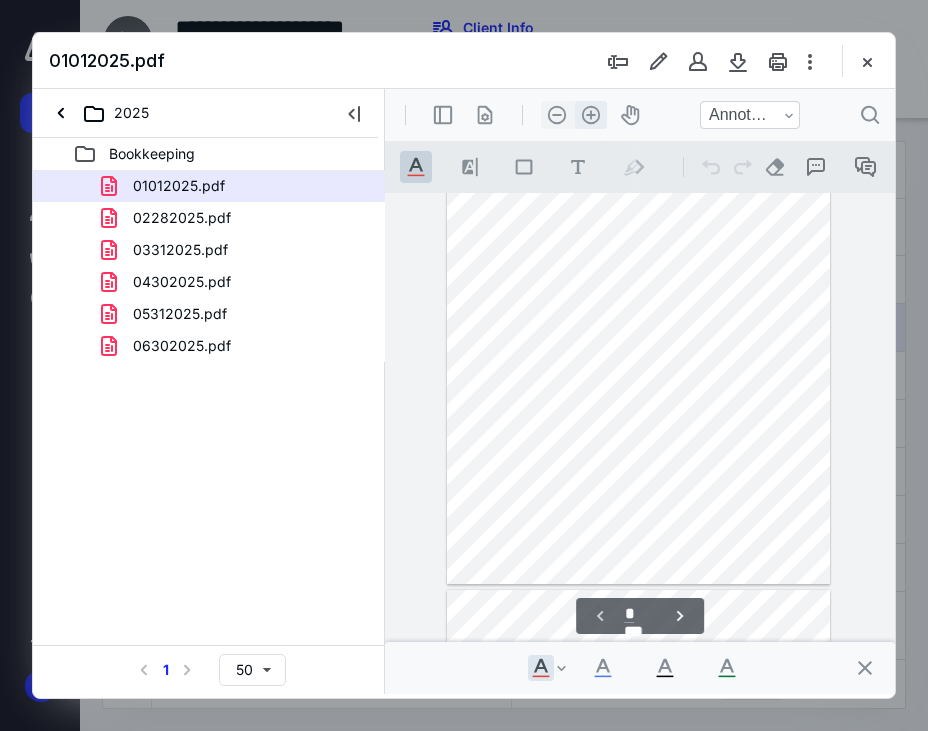 click on ".cls-1{fill:#abb0c4;} icon - header - zoom - in - line" at bounding box center (591, 115) 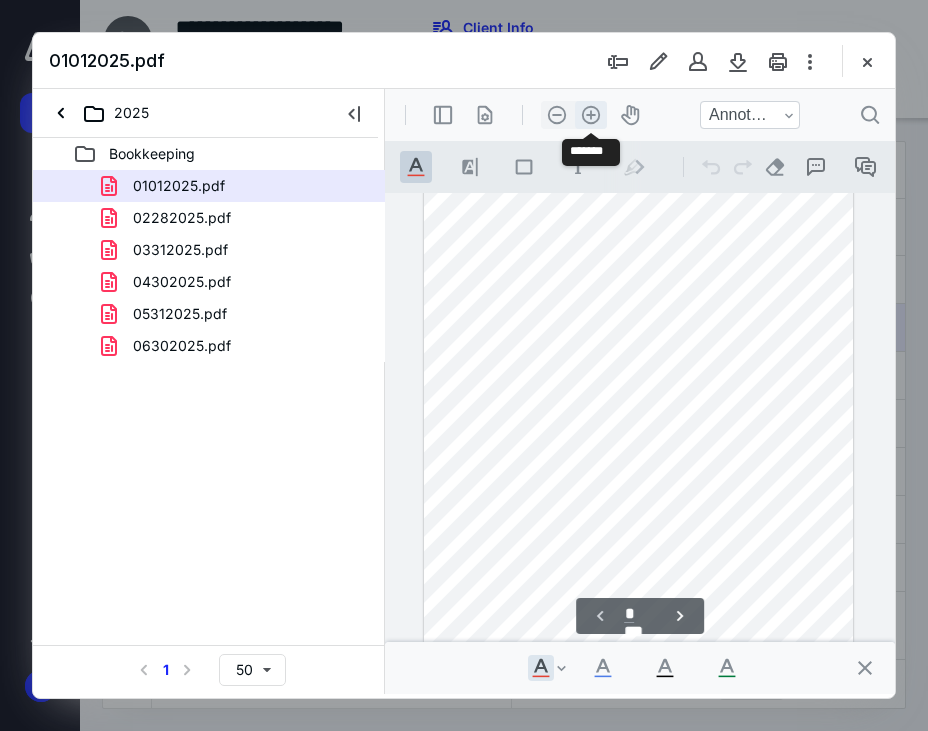 scroll, scrollTop: 143, scrollLeft: 0, axis: vertical 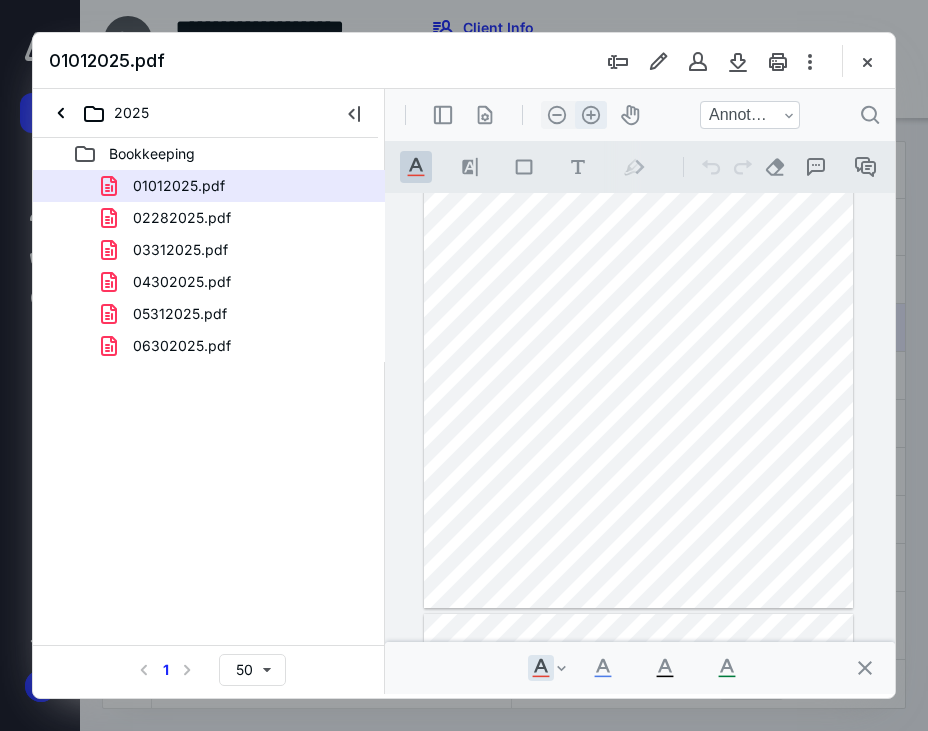 click on ".cls-1{fill:#abb0c4;} icon - header - zoom - in - line" at bounding box center [591, 115] 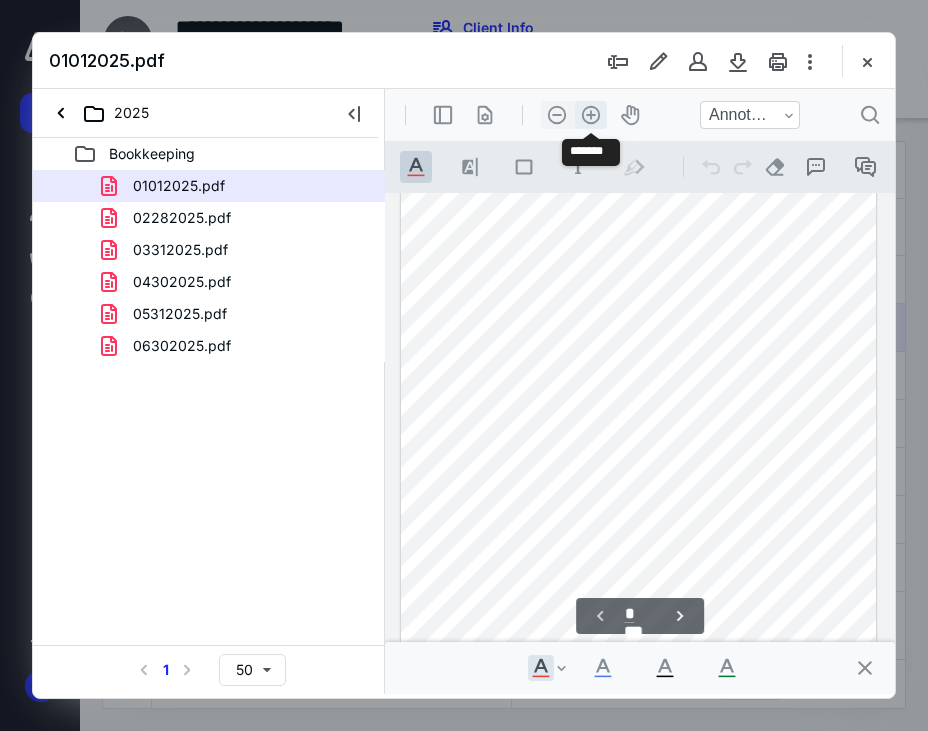 scroll, scrollTop: 180, scrollLeft: 0, axis: vertical 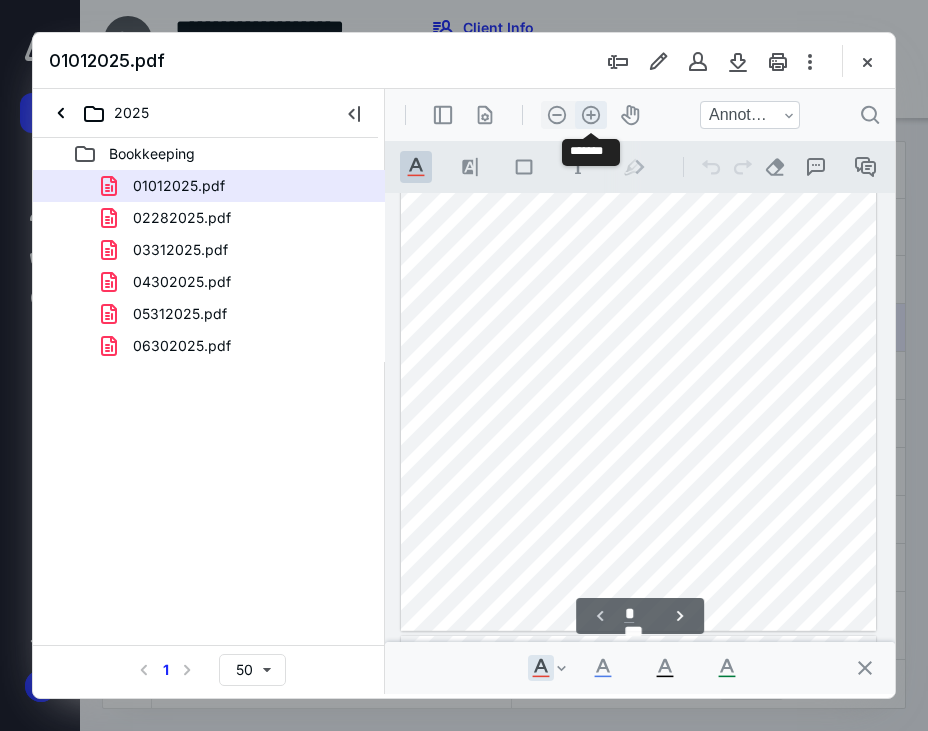 click on ".cls-1{fill:#abb0c4;} icon - header - zoom - in - line" at bounding box center (591, 115) 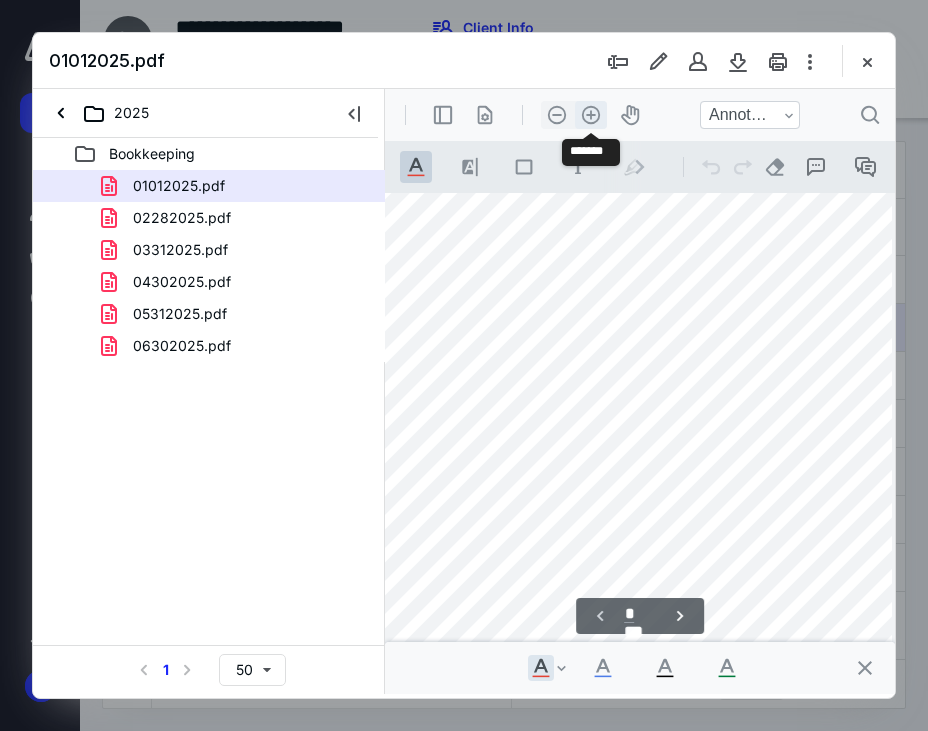 click on ".cls-1{fill:#abb0c4;} icon - header - zoom - in - line" at bounding box center [591, 115] 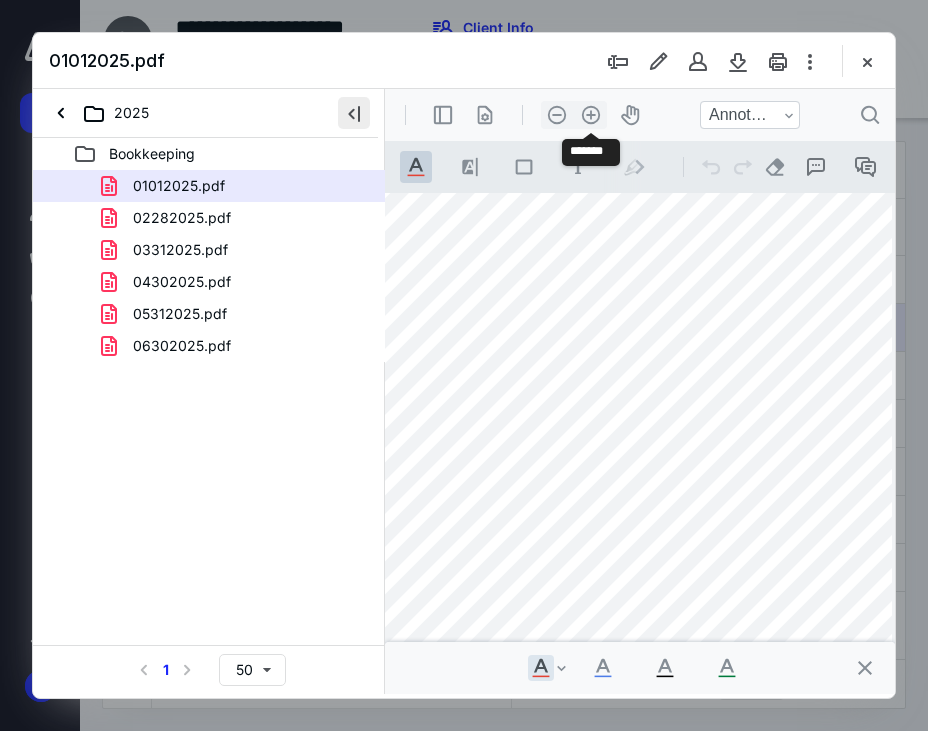 click at bounding box center [354, 113] 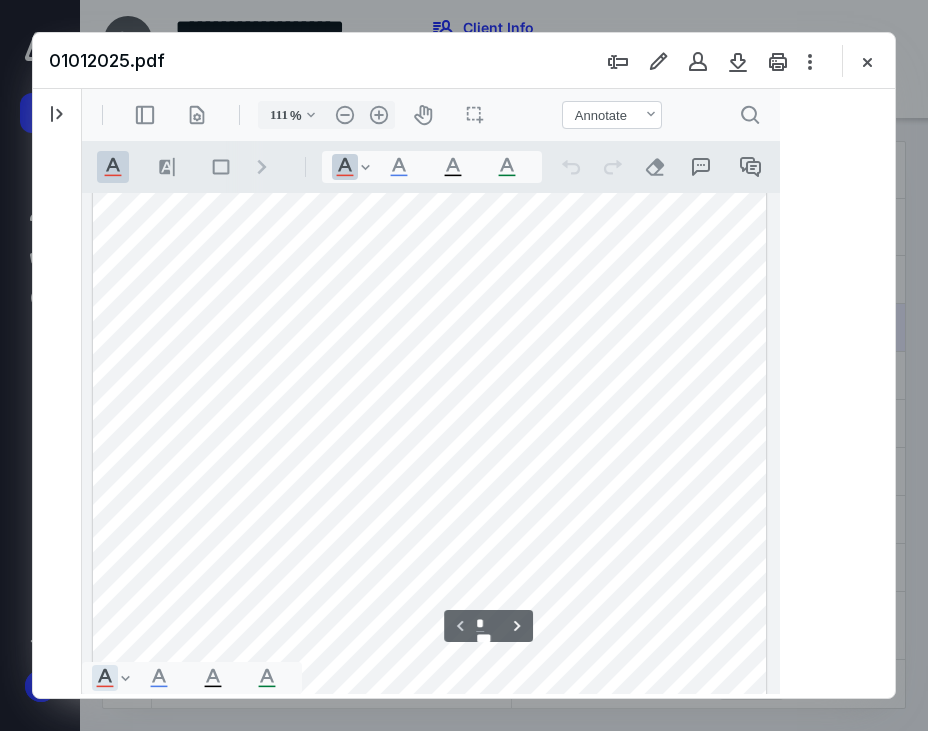 scroll, scrollTop: 338, scrollLeft: 0, axis: vertical 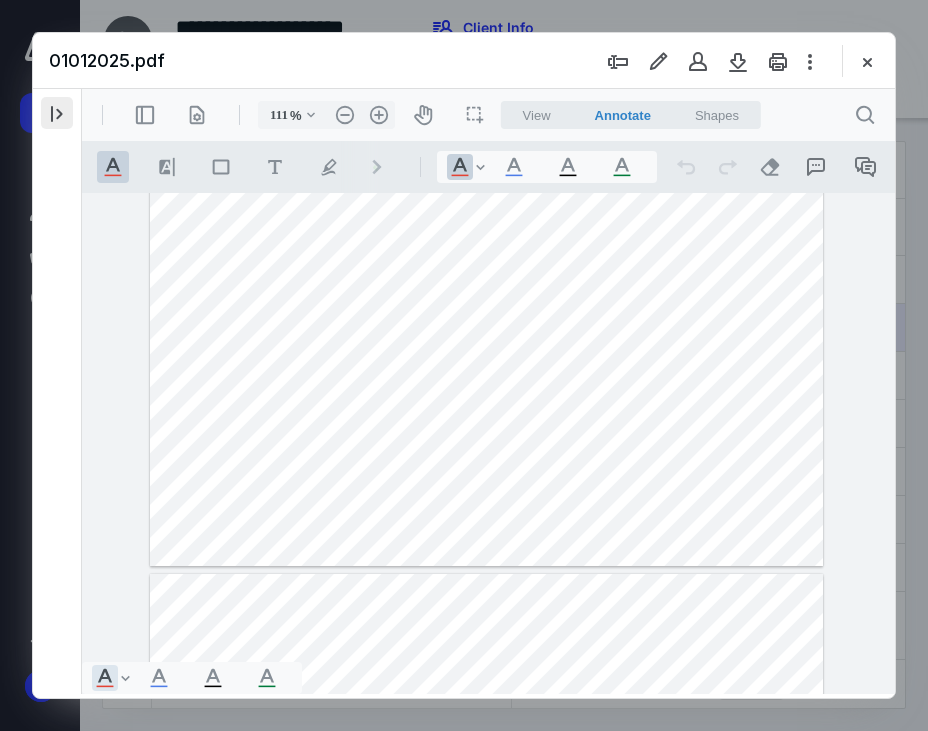 click at bounding box center (57, 113) 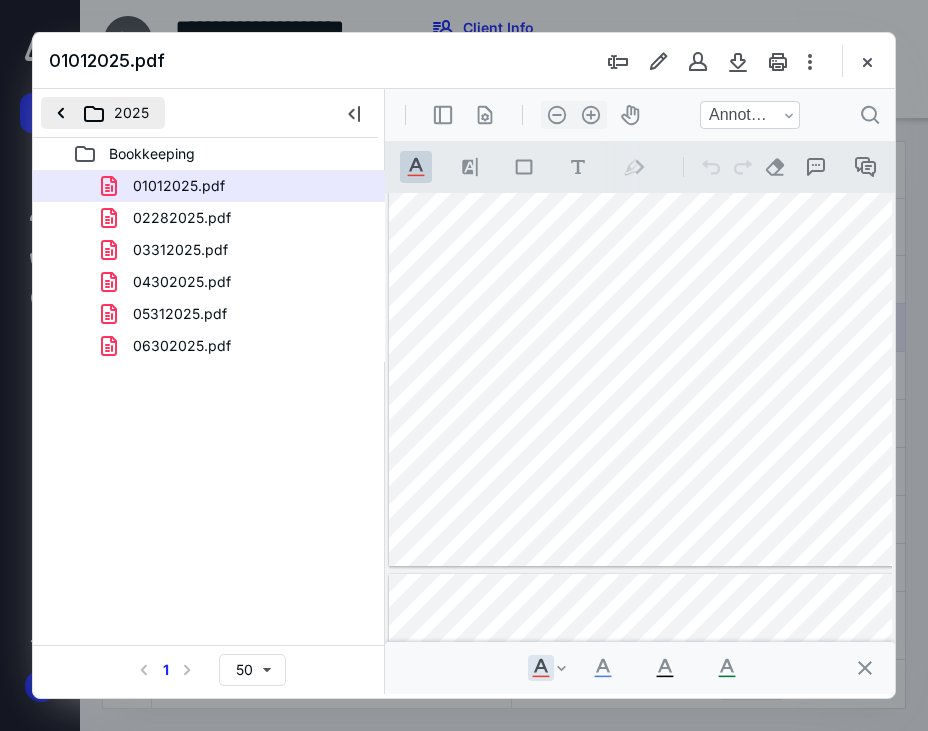 click on "2025" at bounding box center (103, 113) 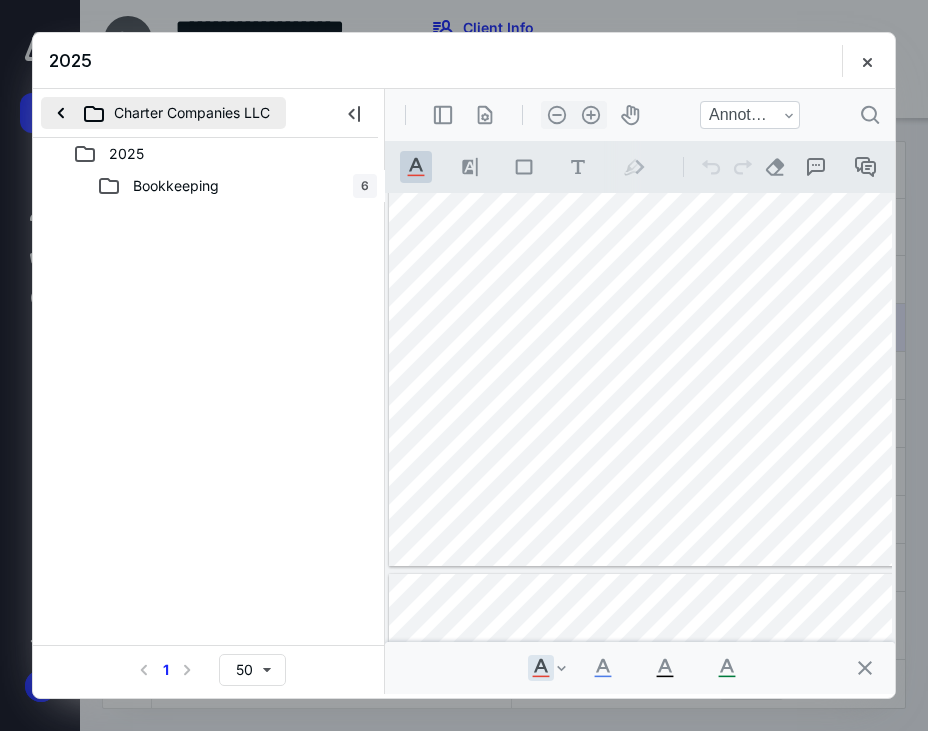 click on "Charter Companies LLC" at bounding box center [163, 113] 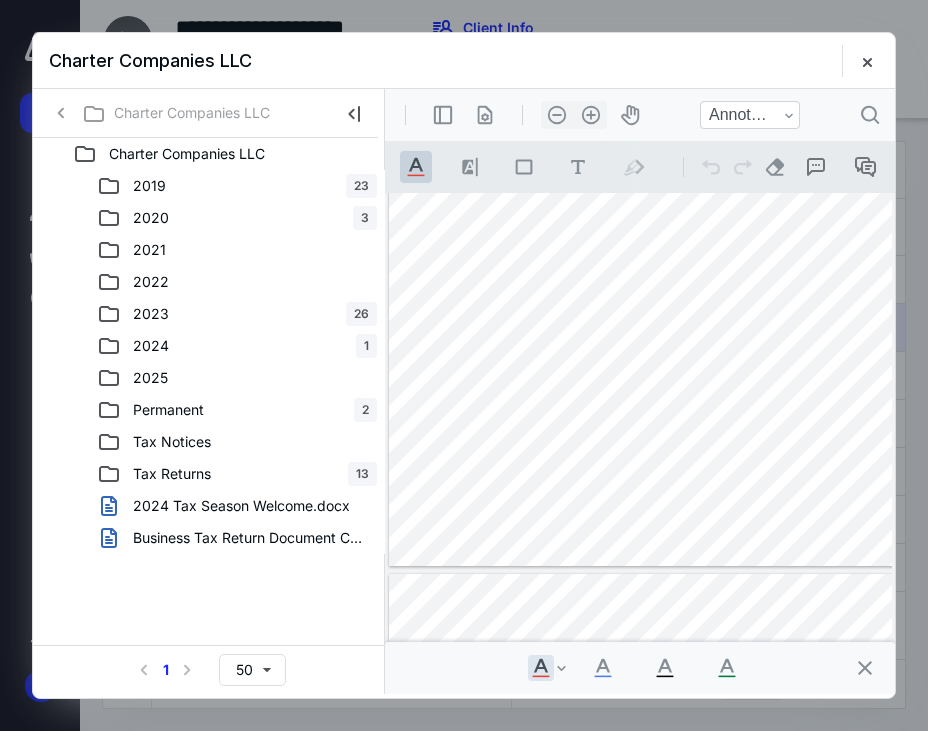 click on "Charter Companies LLC" at bounding box center (163, 113) 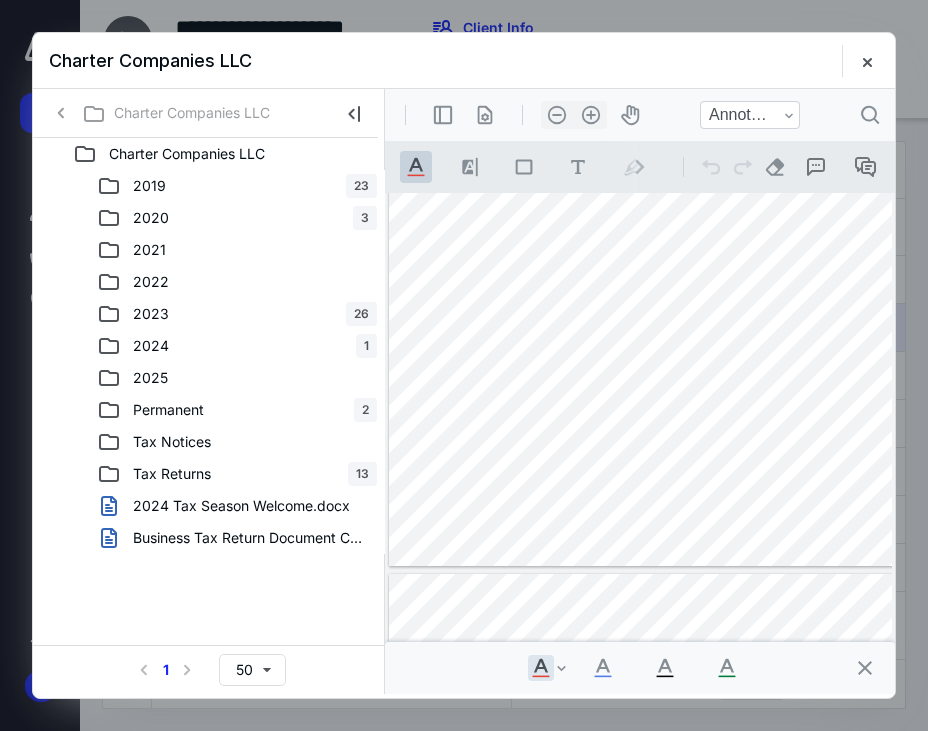 click on "2024" at bounding box center [151, 346] 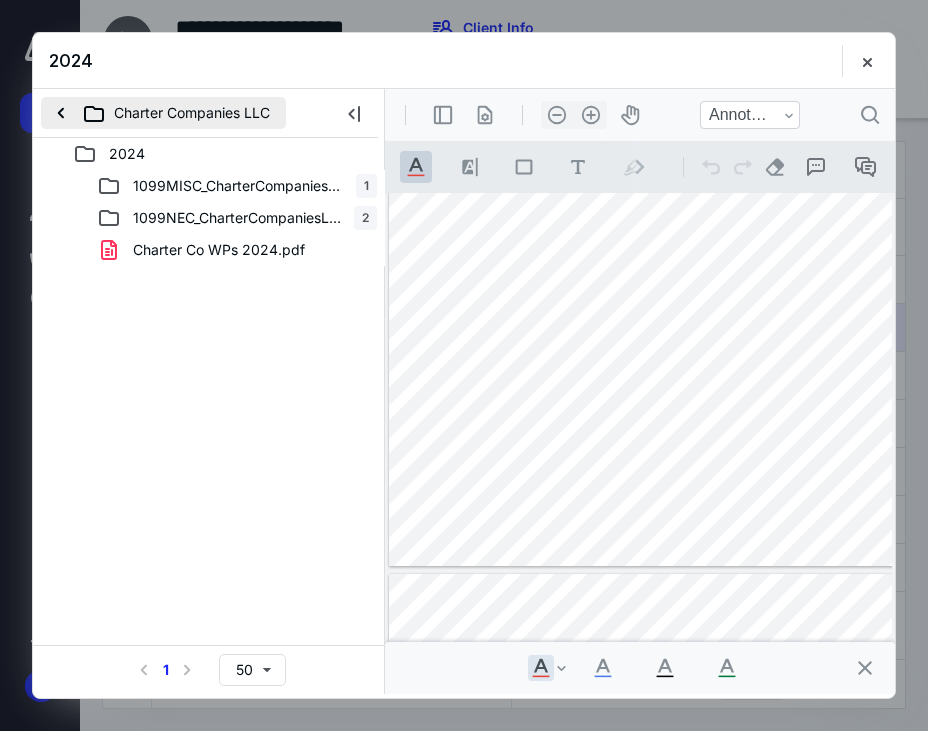 click on "Charter Companies LLC" at bounding box center (163, 113) 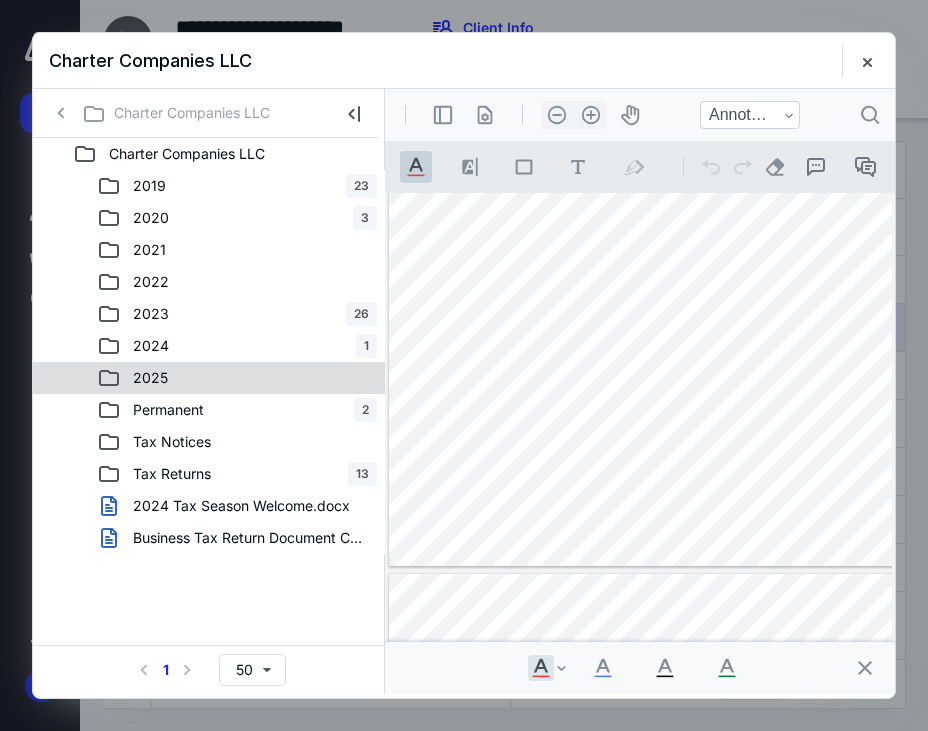 click on "2025" at bounding box center (150, 378) 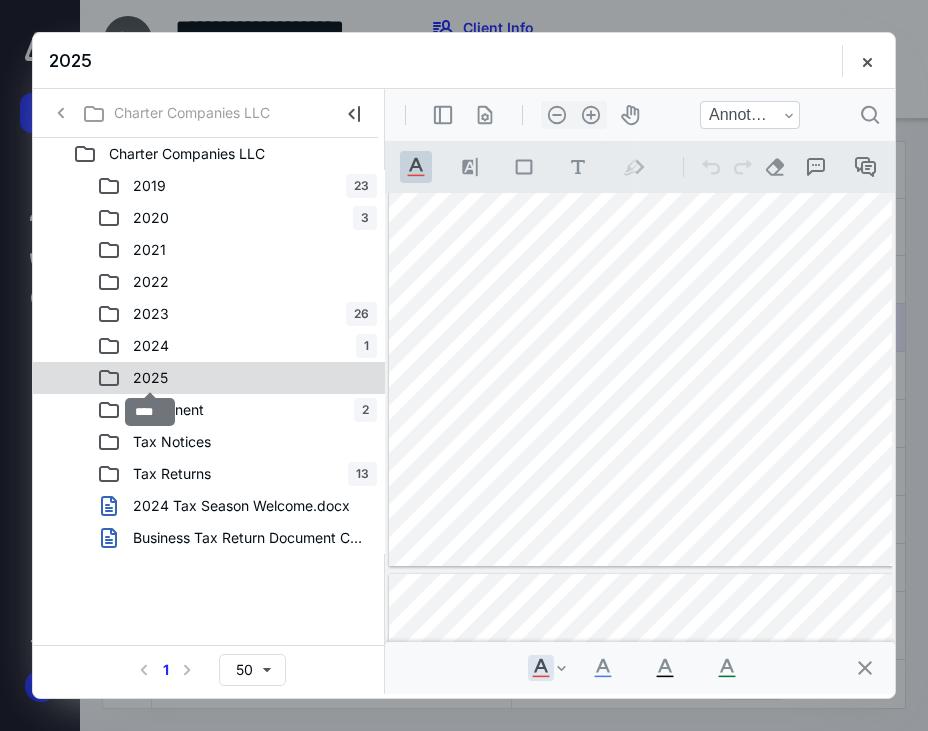click on "2025" at bounding box center [150, 378] 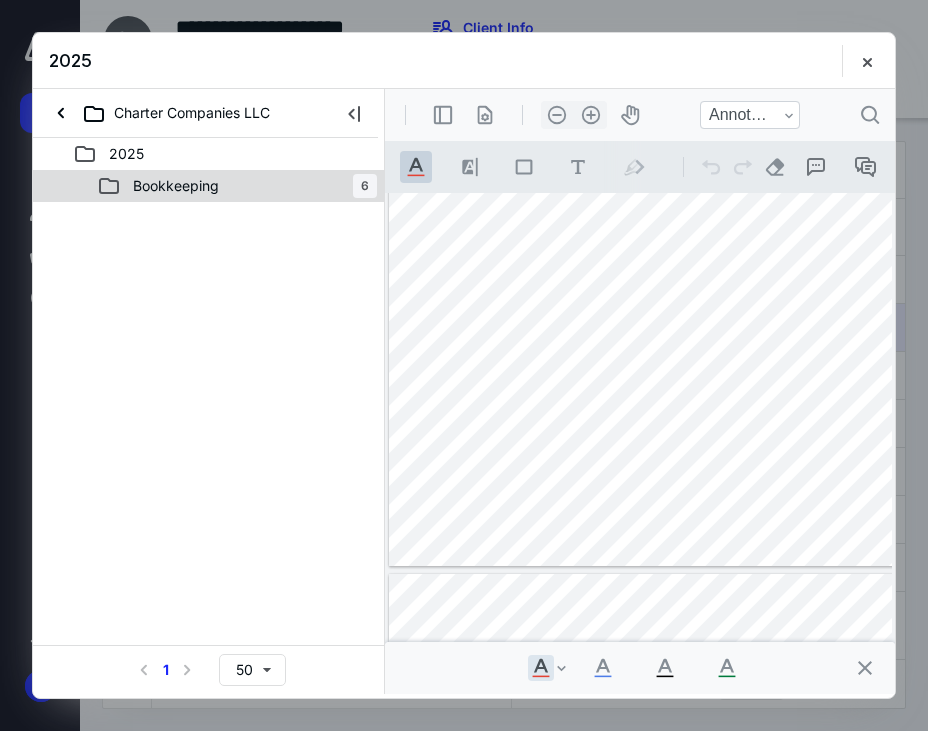 click on "Bookkeeping" at bounding box center [176, 186] 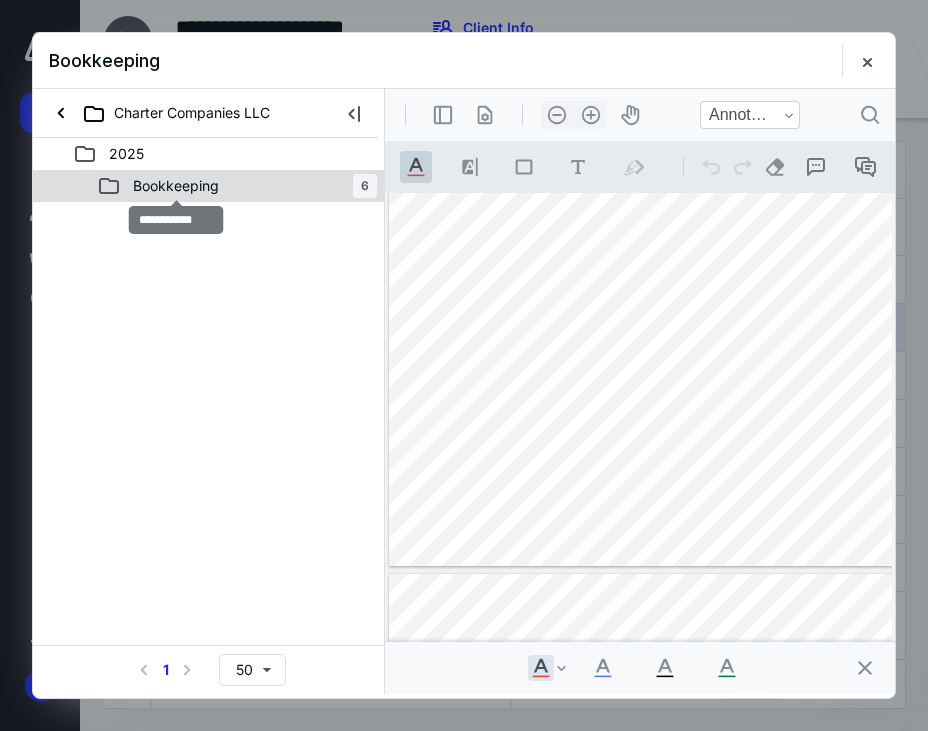 click on "Bookkeeping" at bounding box center (176, 186) 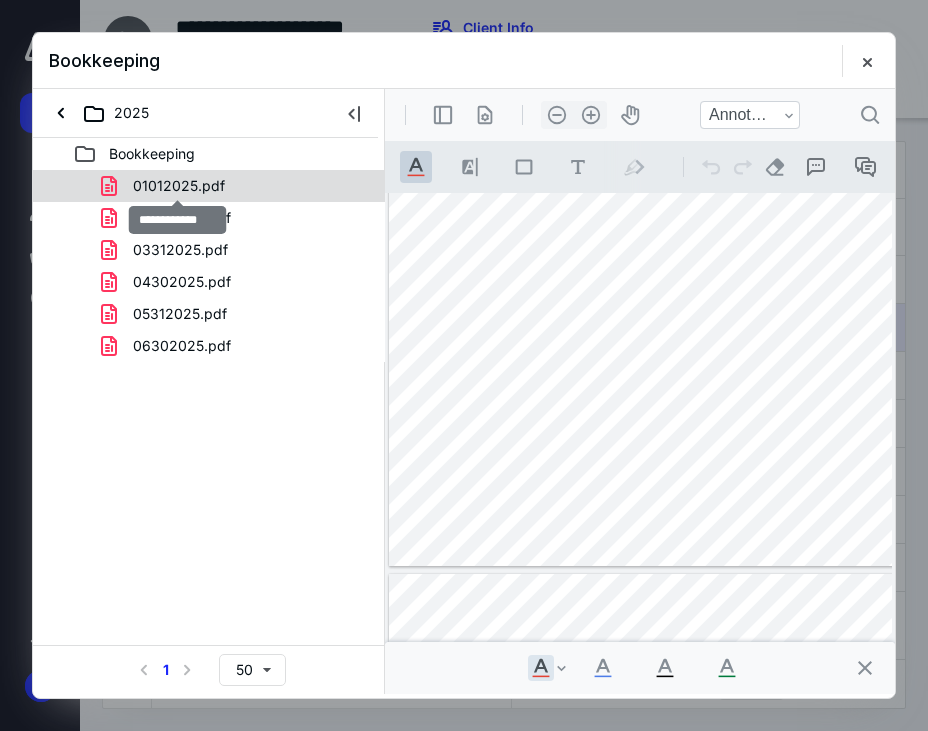 click on "01012025.pdf" at bounding box center [179, 186] 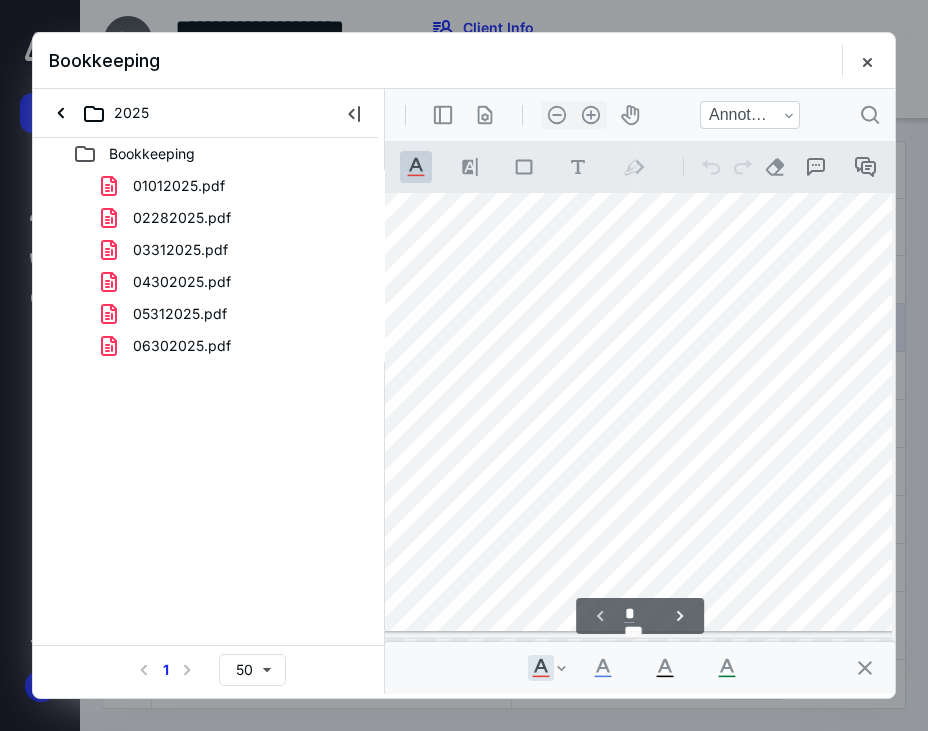 scroll, scrollTop: 438, scrollLeft: 138, axis: both 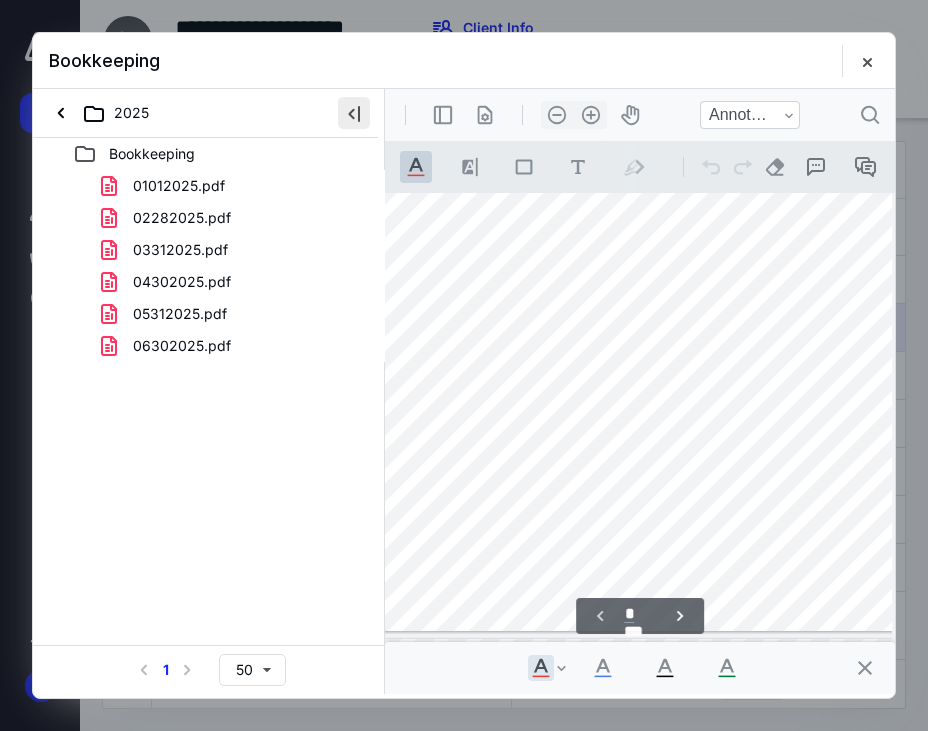 click at bounding box center (354, 113) 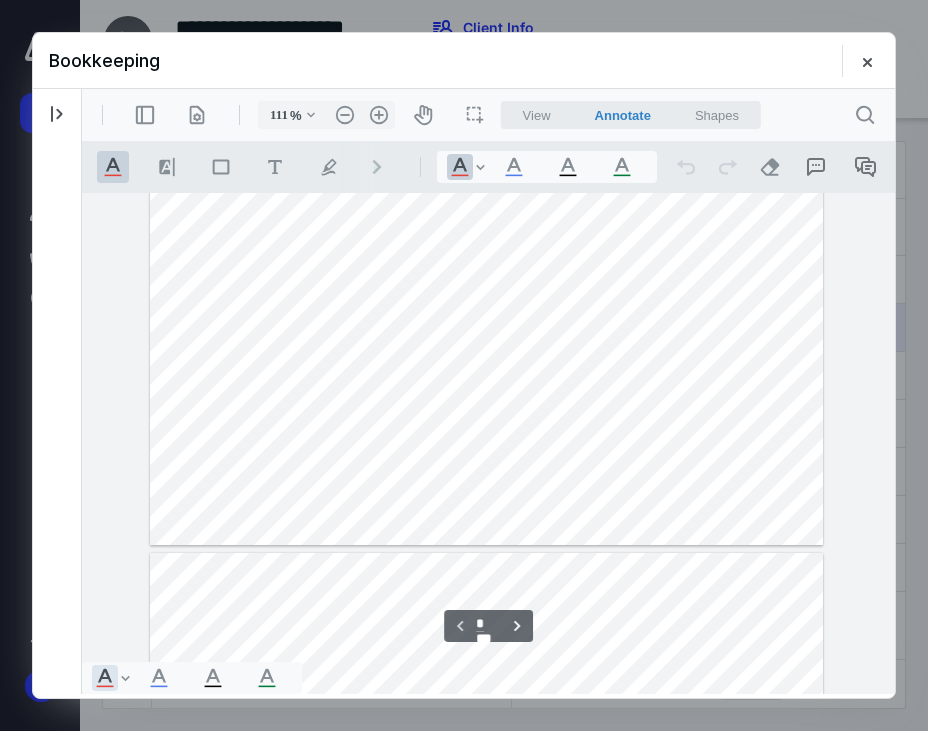 scroll, scrollTop: 523, scrollLeft: 0, axis: vertical 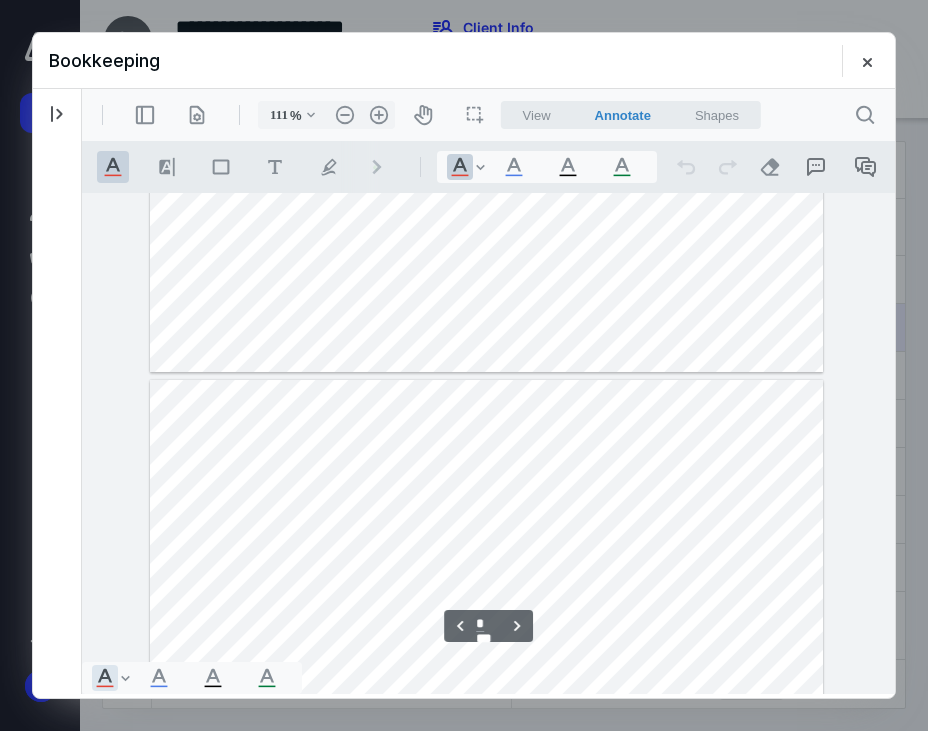 type on "*" 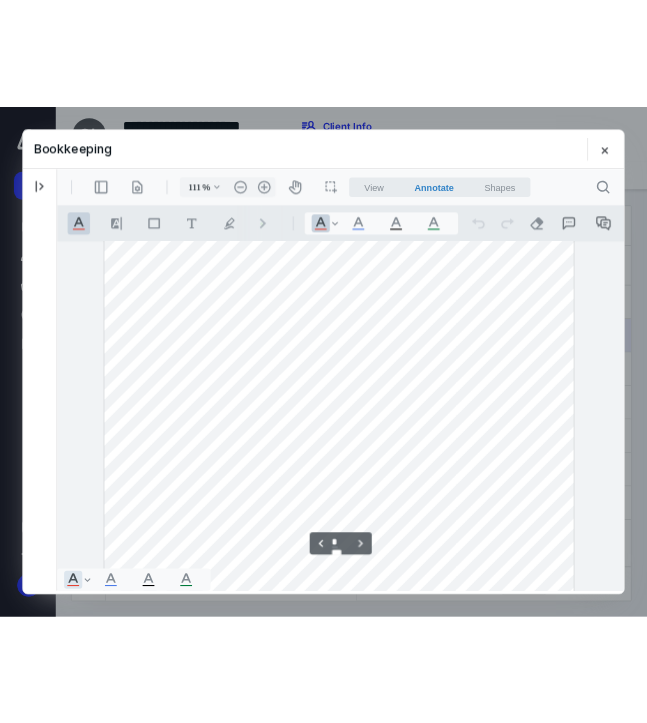 scroll, scrollTop: 1223, scrollLeft: 0, axis: vertical 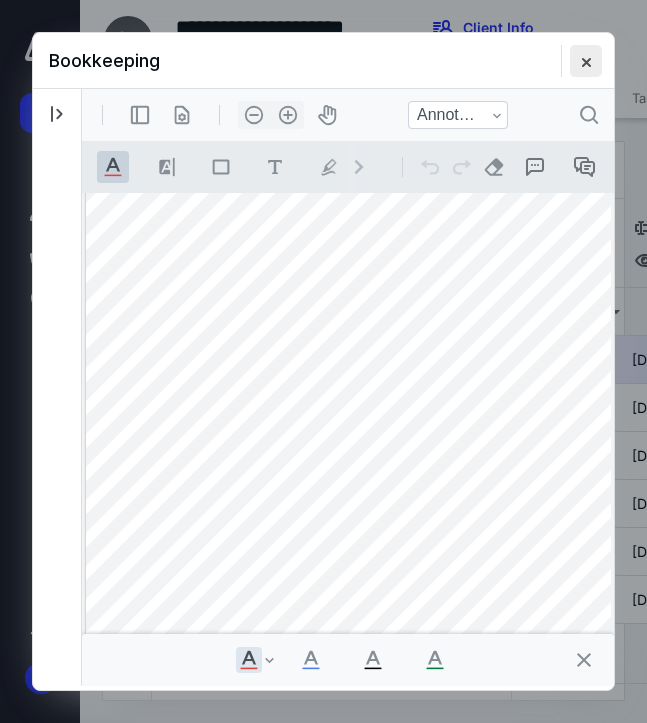 click at bounding box center [586, 61] 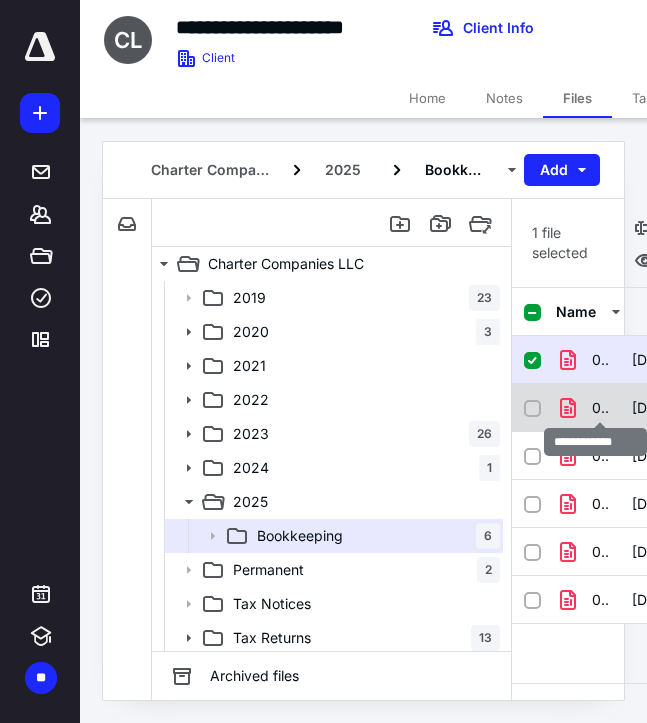 click on "02282025.pdf" at bounding box center [600, 408] 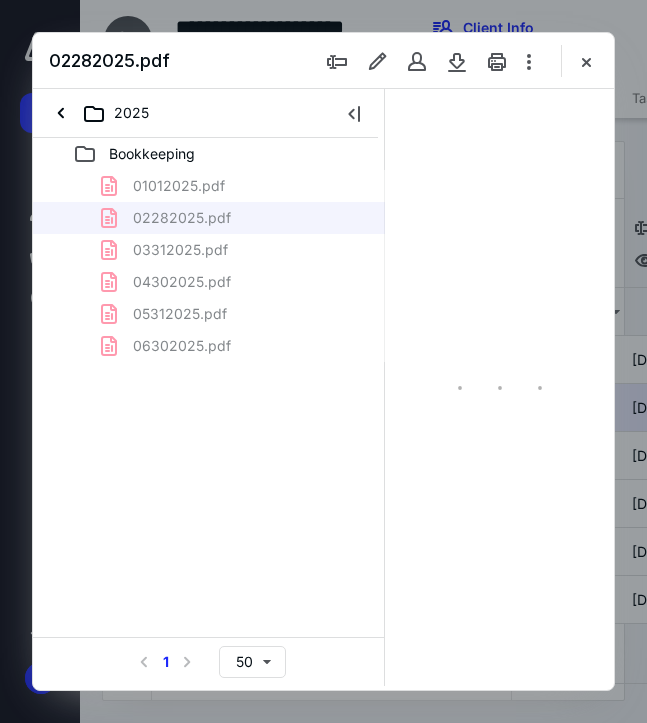 scroll, scrollTop: 0, scrollLeft: 0, axis: both 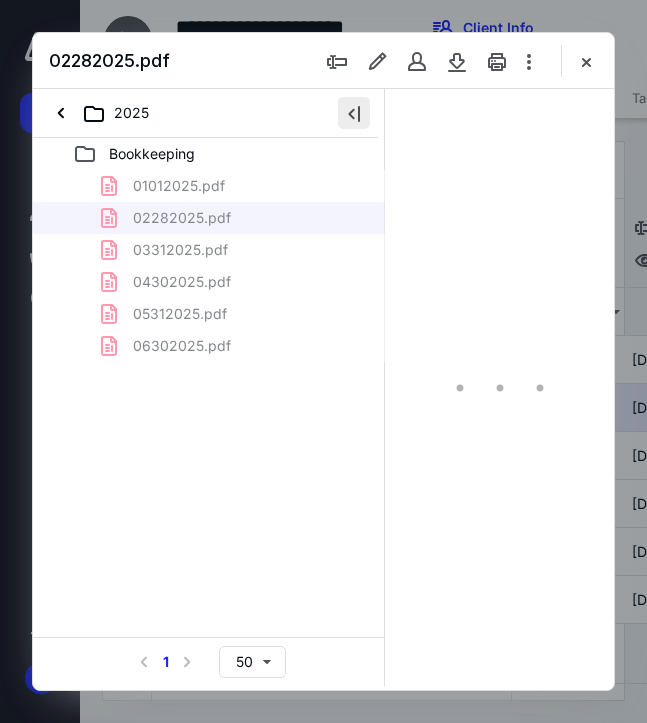 click at bounding box center (354, 113) 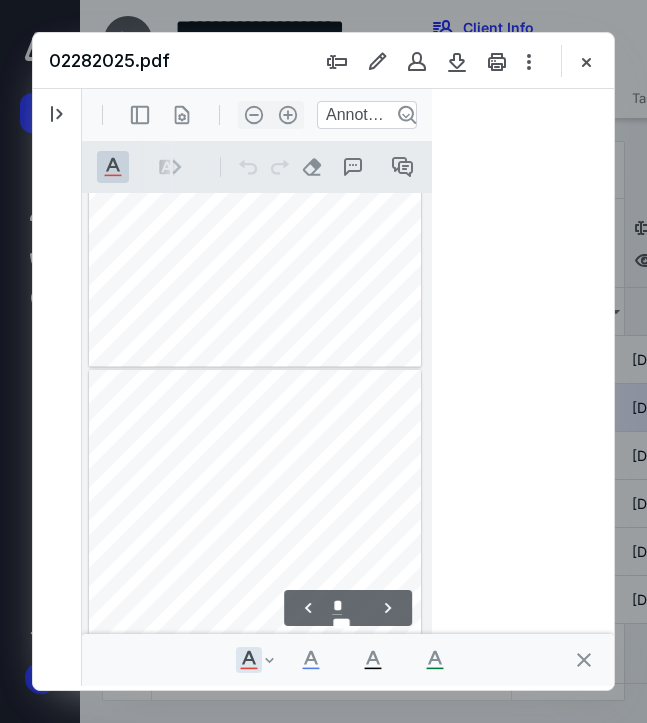 scroll, scrollTop: 317, scrollLeft: 0, axis: vertical 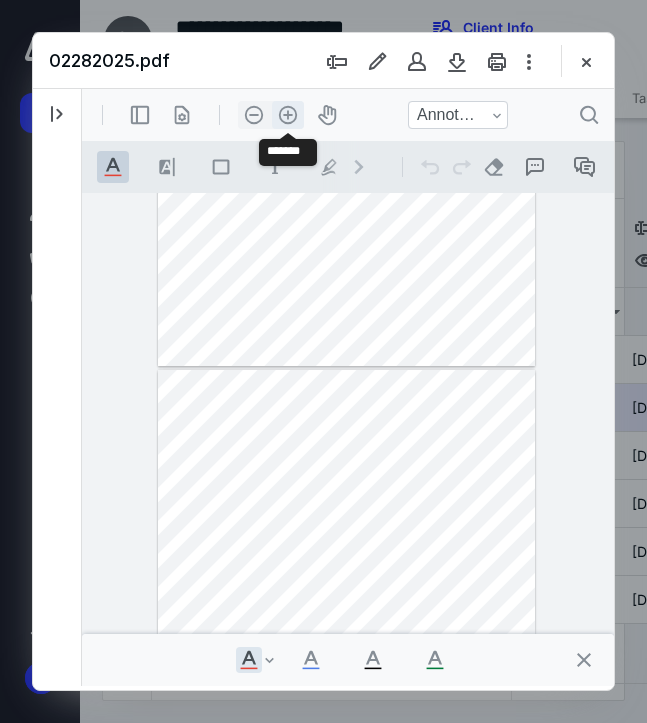 click on ".cls-1{fill:#abb0c4;} icon - header - zoom - in - line" at bounding box center (288, 115) 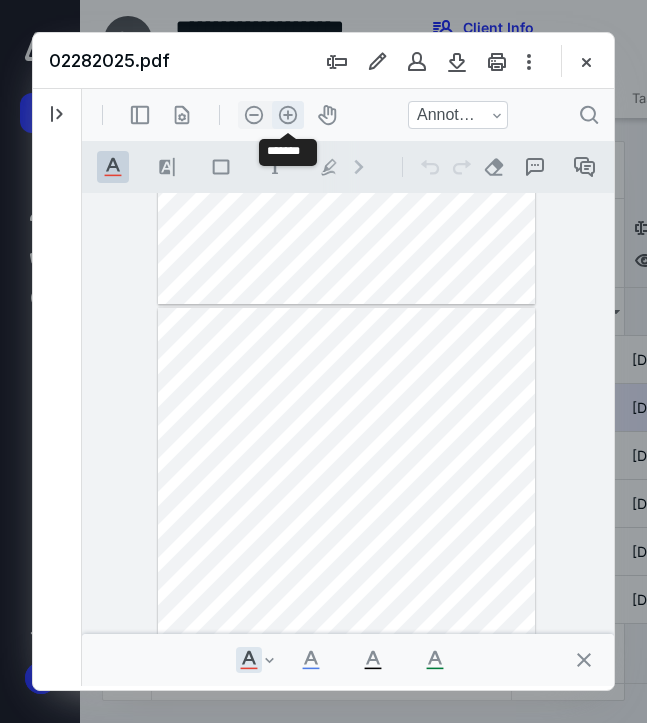 click on ".cls-1{fill:#abb0c4;} icon - header - zoom - in - line" at bounding box center (288, 115) 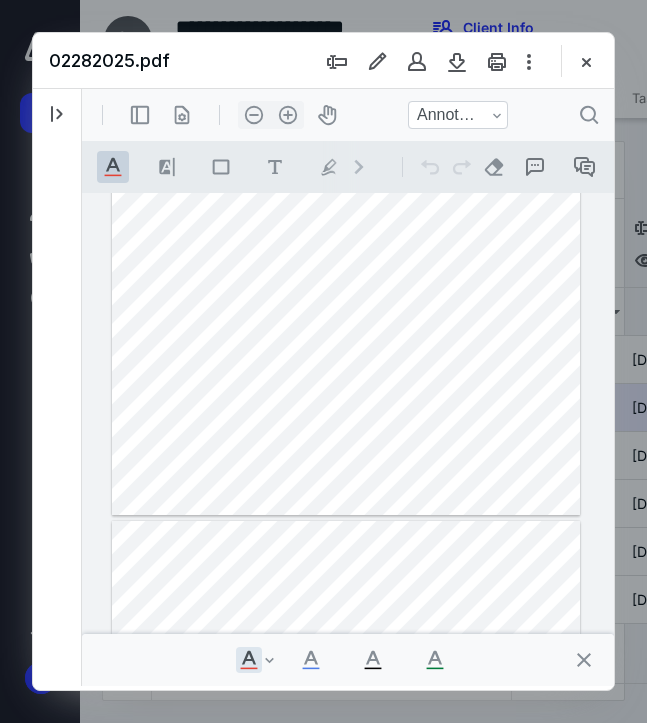 scroll, scrollTop: 0, scrollLeft: 0, axis: both 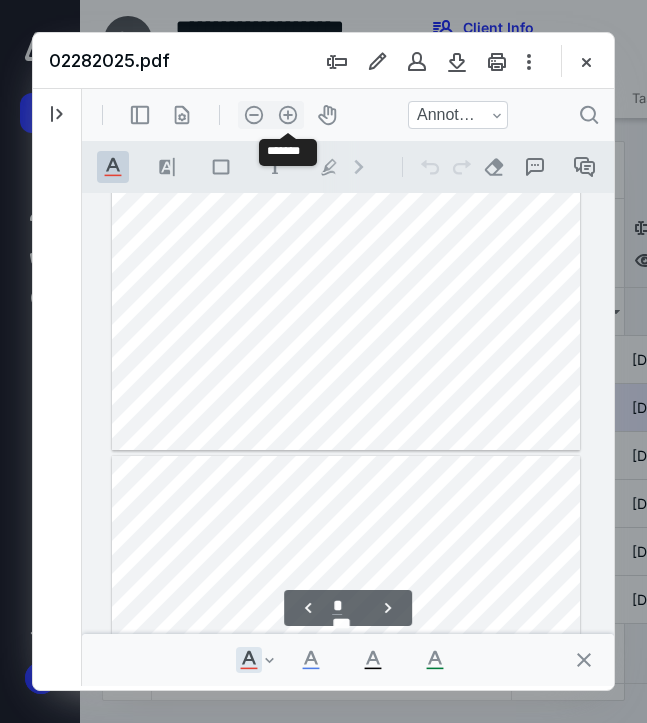 type on "*" 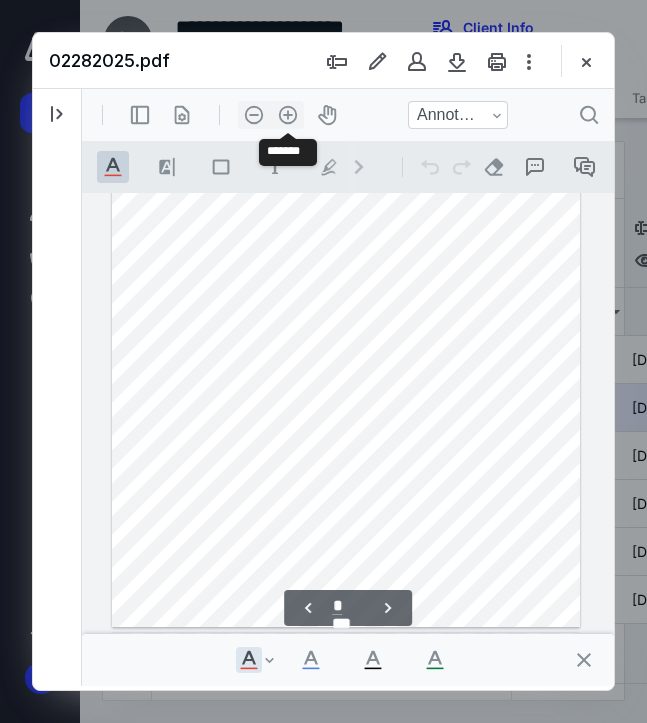 scroll, scrollTop: 768, scrollLeft: 0, axis: vertical 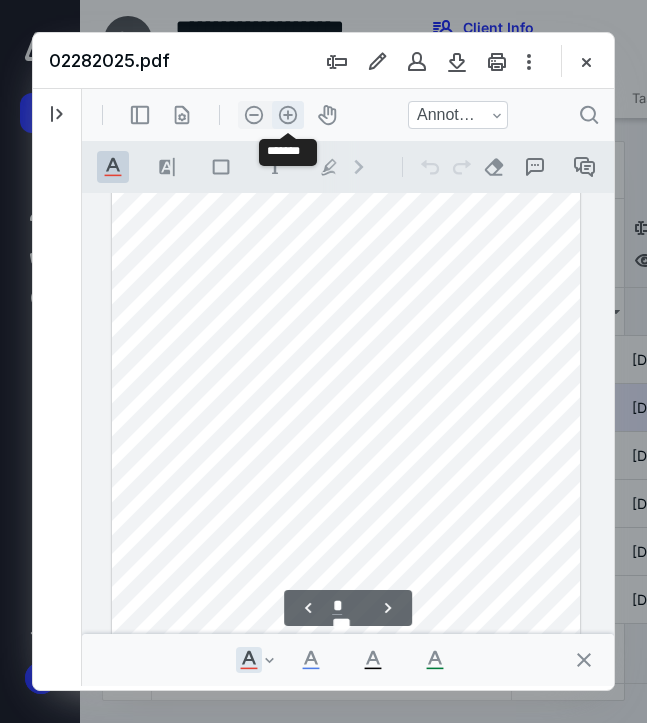 click on ".cls-1{fill:#abb0c4;} icon - header - zoom - in - line" at bounding box center [288, 115] 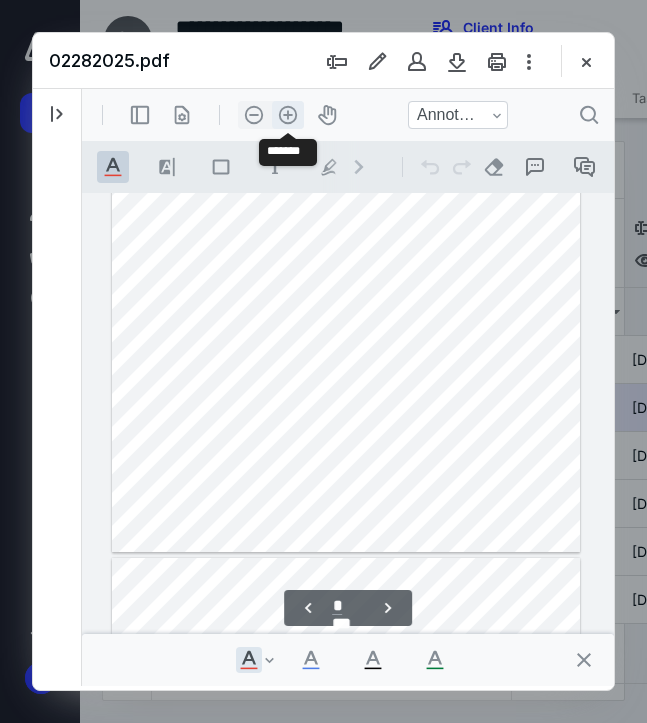 click on ".cls-1{fill:#abb0c4;} icon - header - zoom - in - line" at bounding box center [288, 115] 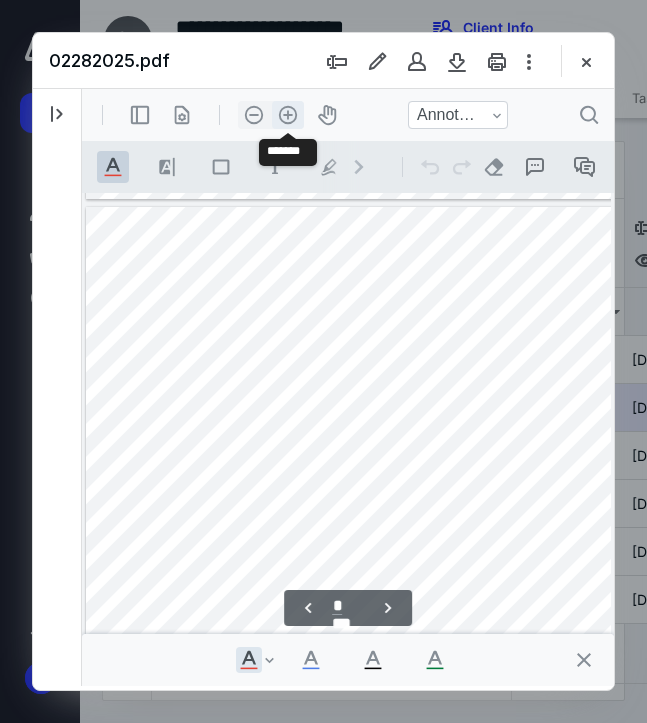 scroll, scrollTop: 1176, scrollLeft: 78, axis: both 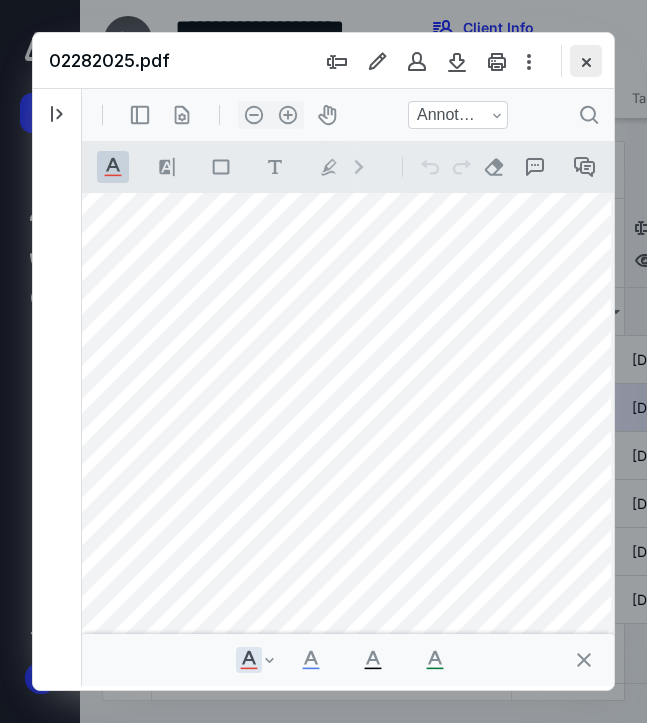 click at bounding box center [586, 61] 